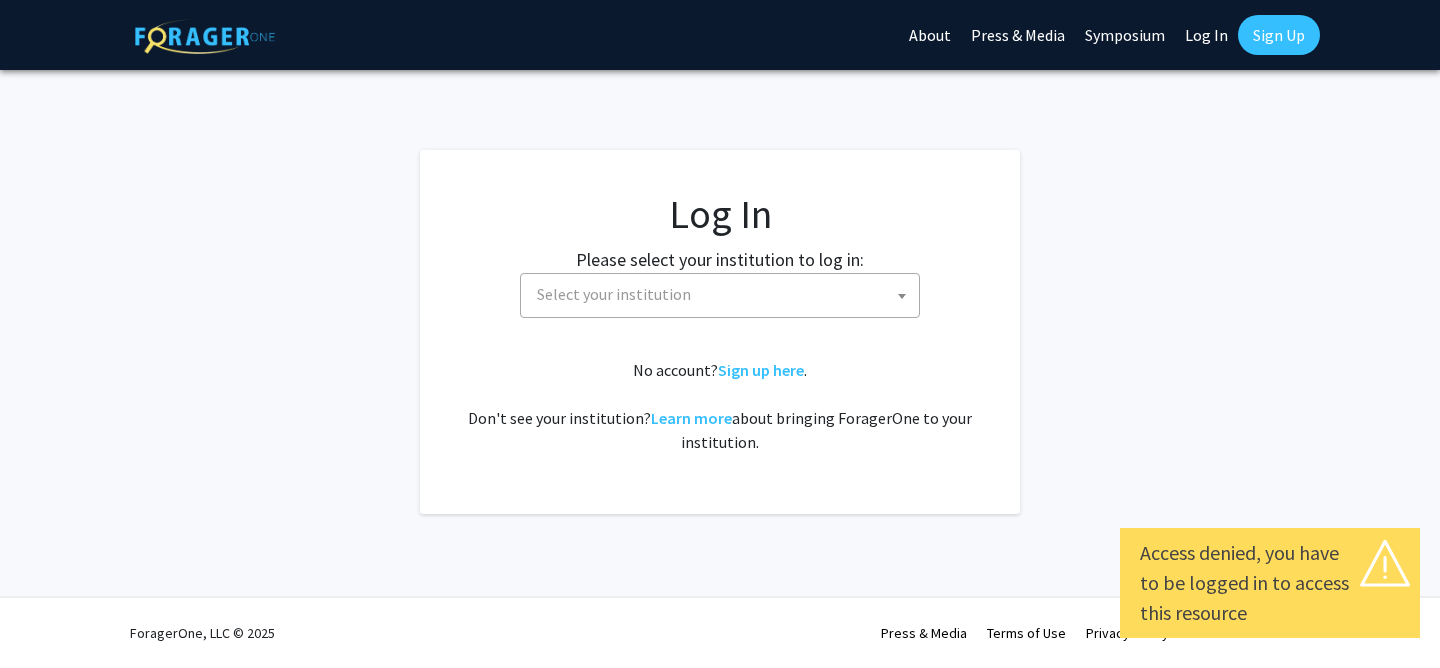 select 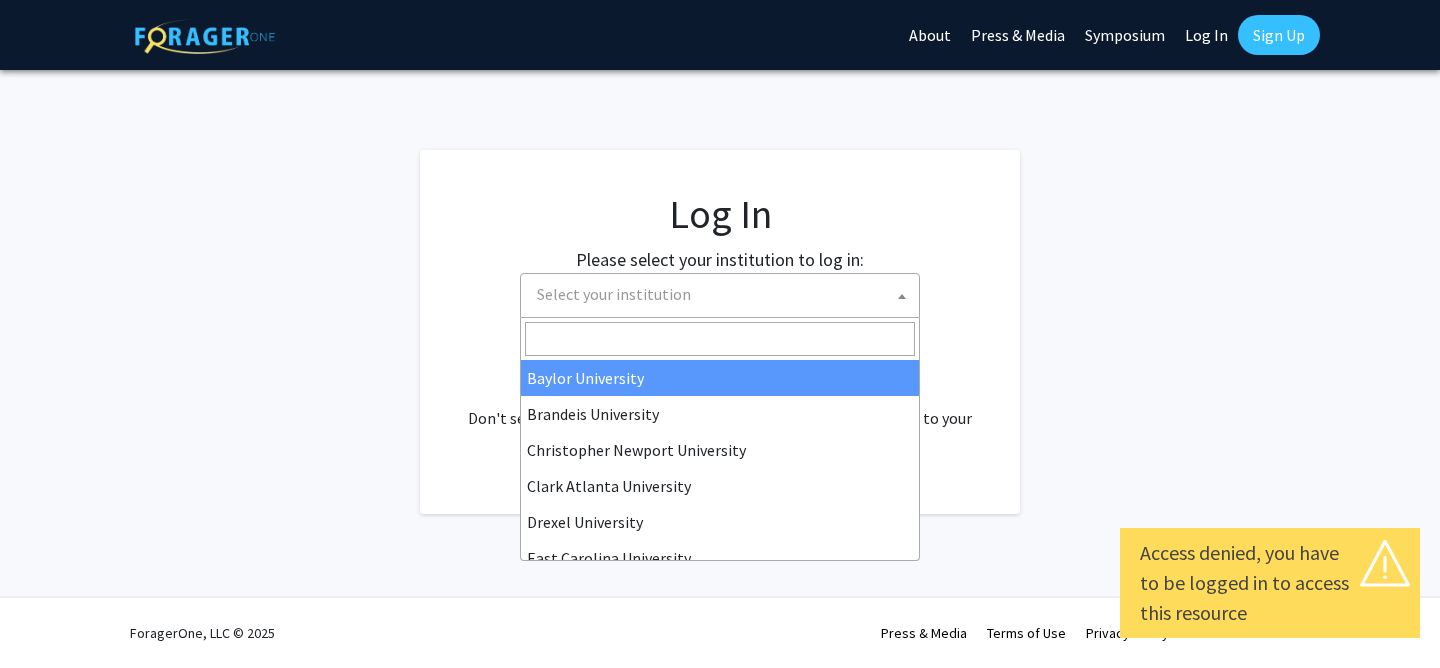 click on "Log In Please select your institution to log in: [INSTITUTION] [INSTITUTION] [INSTITUTION] [INSTITUTION] [INSTITUTION] [INSTITUTION] [INSTITUTION] [INSTITUTION] [INSTITUTION] [INSTITUTION] [INSTITUTION] [INSTITUTION] [INSTITUTION] [INSTITUTION] [INSTITUTION] [INSTITUTION] [INSTITUTION] [INSTITUTION] [INSTITUTION] [INSTITUTION] [INSTITUTION] [INSTITUTION] [INSTITUTION] [INSTITUTION] Select your institution  No account?  Sign up here .   Don't see your institution?  Learn more  about bringing ForagerOne to your institution." 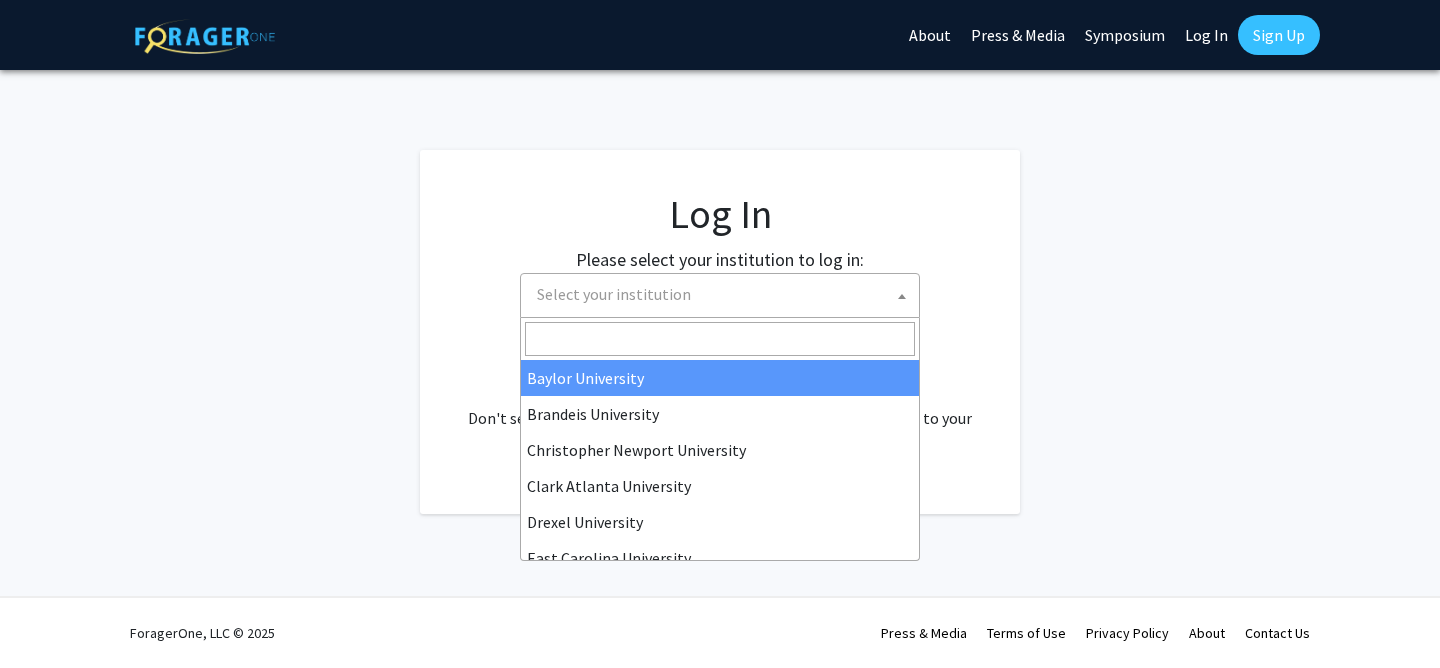 click on "Select your institution" at bounding box center (724, 294) 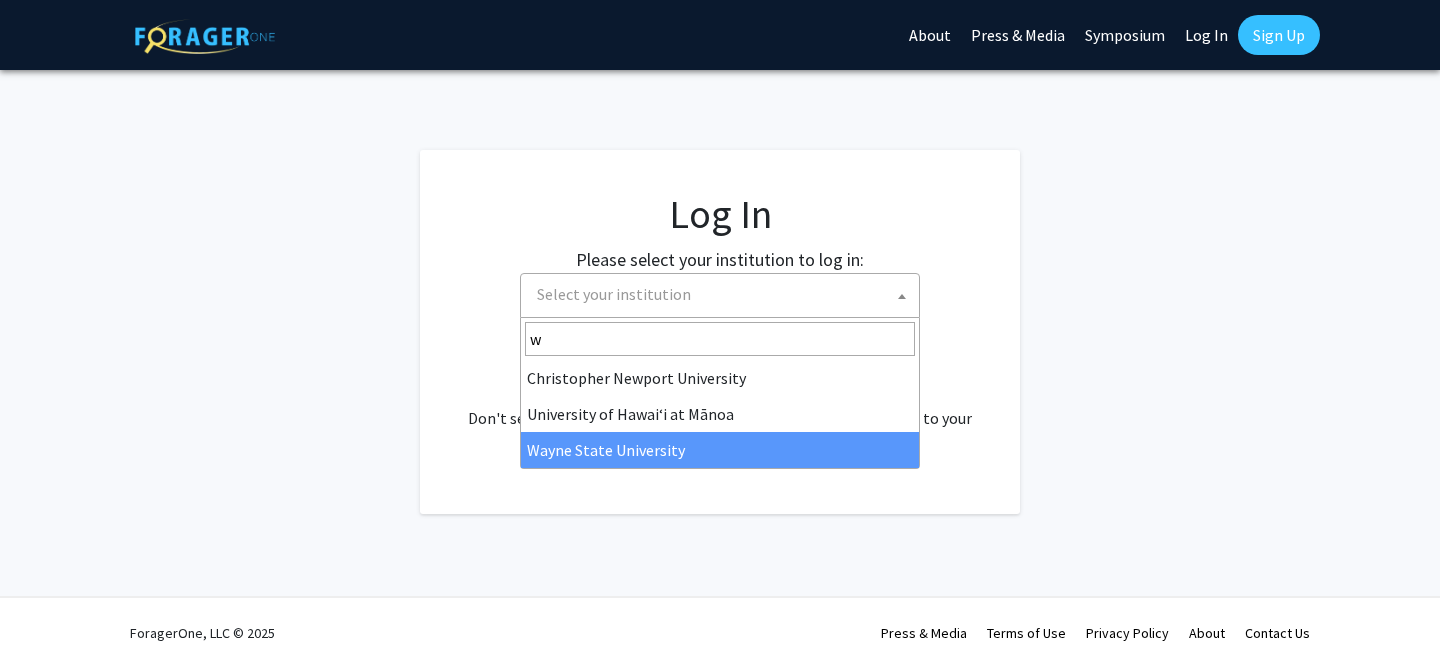 scroll, scrollTop: 0, scrollLeft: 0, axis: both 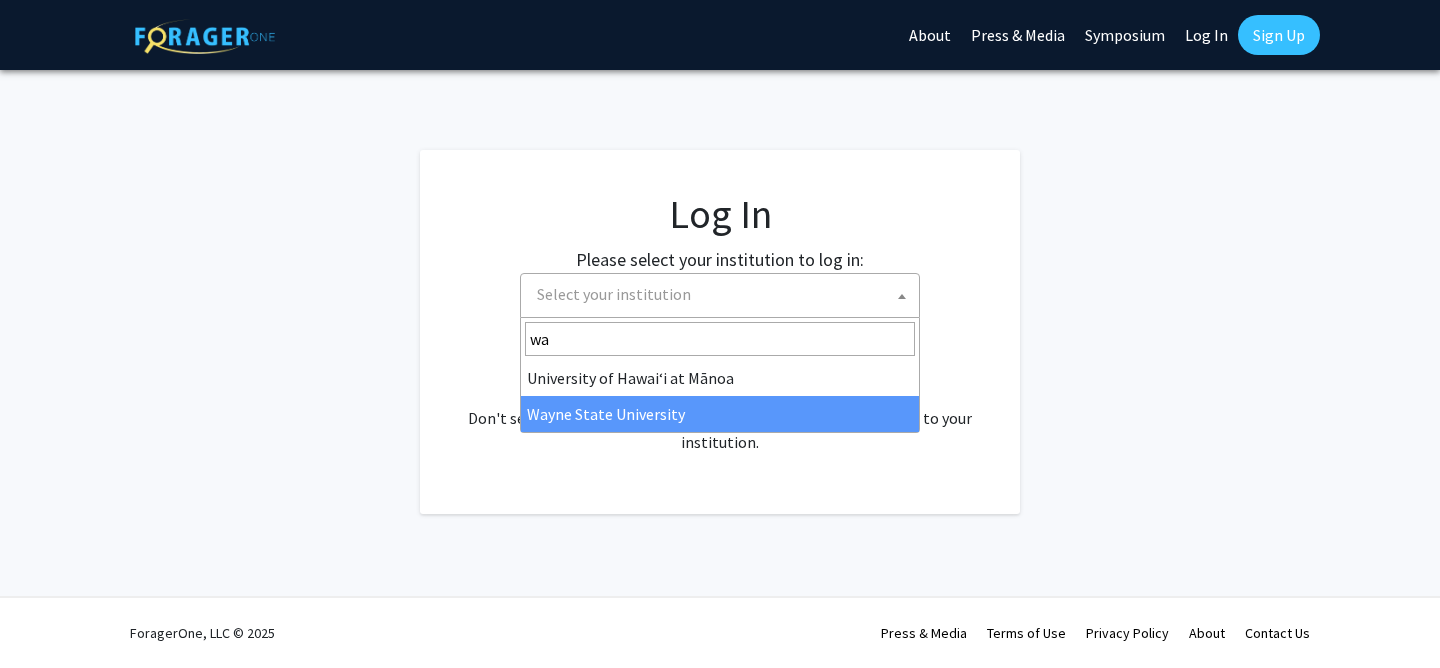 type on "wa" 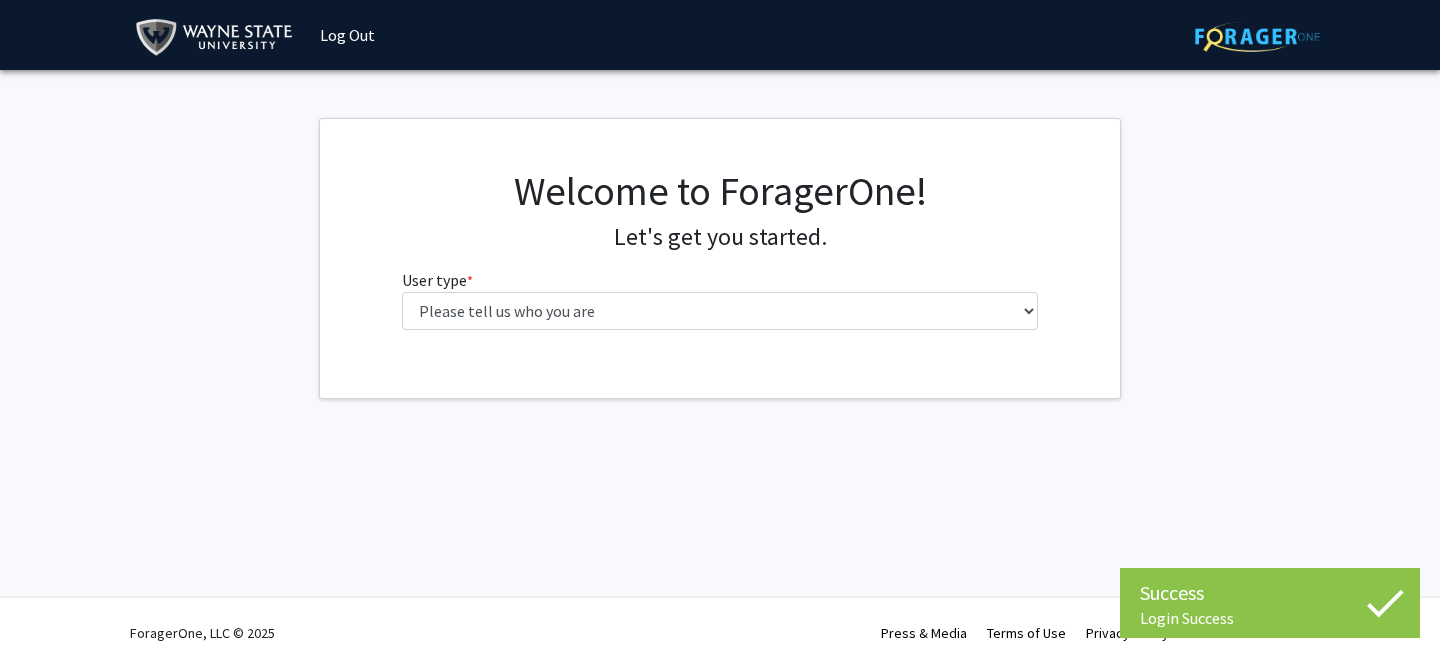 scroll, scrollTop: 0, scrollLeft: 0, axis: both 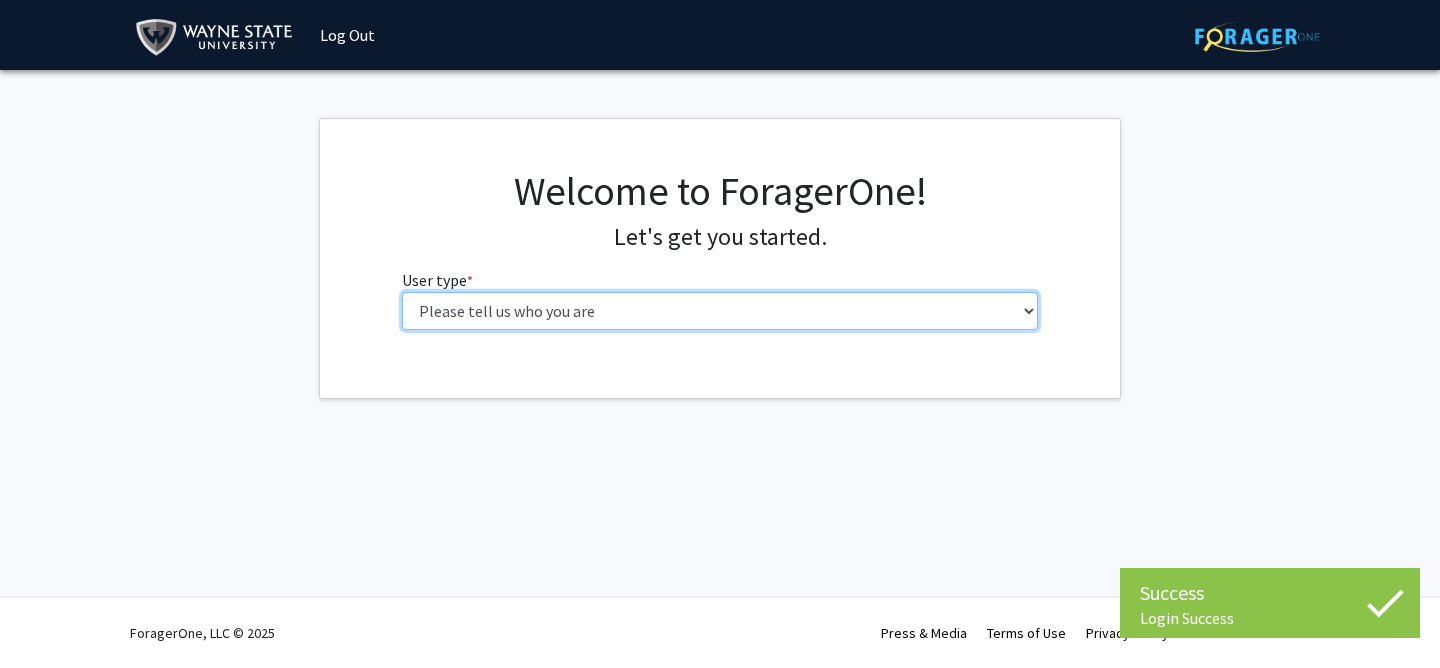 click on "Please tell us who you are  Undergraduate Student   Master's Student   Doctoral Candidate (PhD, MD, DMD, PharmD, etc.)   Postdoctoral Researcher / Research Staff / Medical Resident / Medical Fellow   Faculty   Administrative Staff" at bounding box center (720, 311) 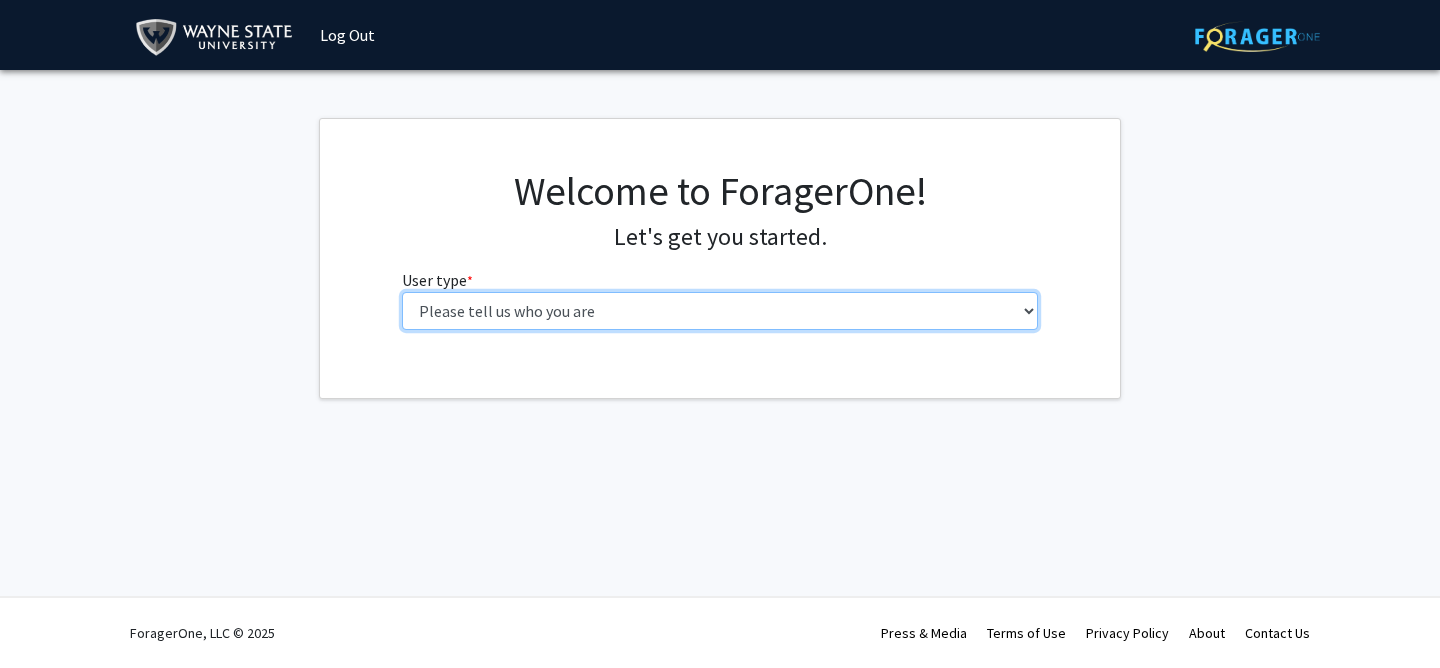 click on "Please tell us who you are  Undergraduate Student   Master's Student   Doctoral Candidate (PhD, MD, DMD, PharmD, etc.)   Postdoctoral Researcher / Research Staff / Medical Resident / Medical Fellow   Faculty   Administrative Staff" at bounding box center (720, 311) 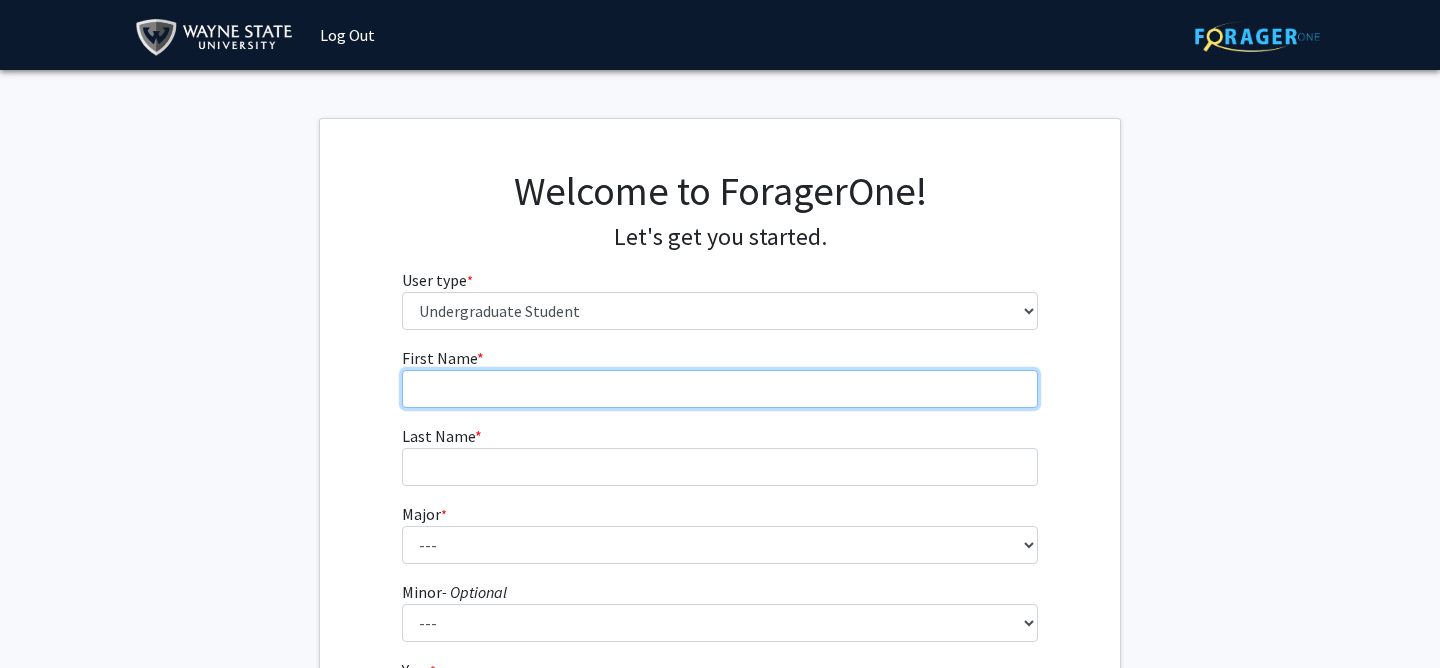 click on "First Name * required" at bounding box center (720, 389) 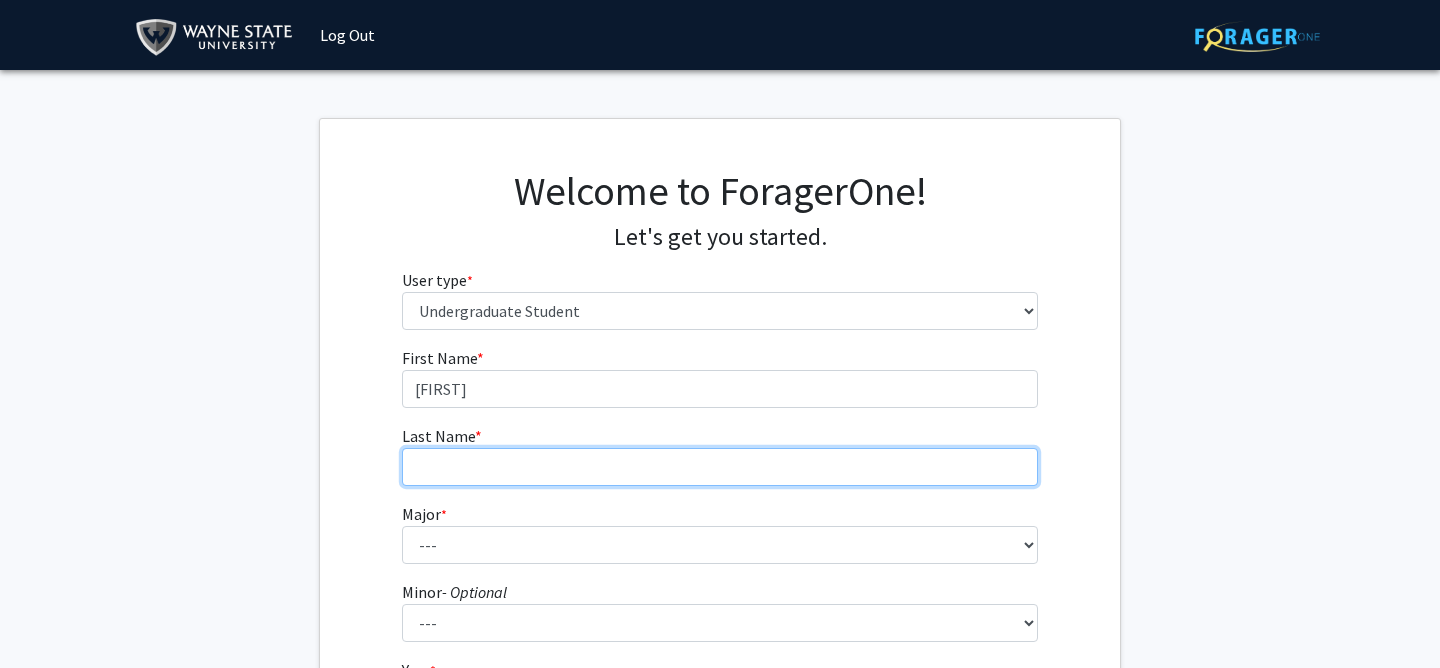 type on "[LAST]" 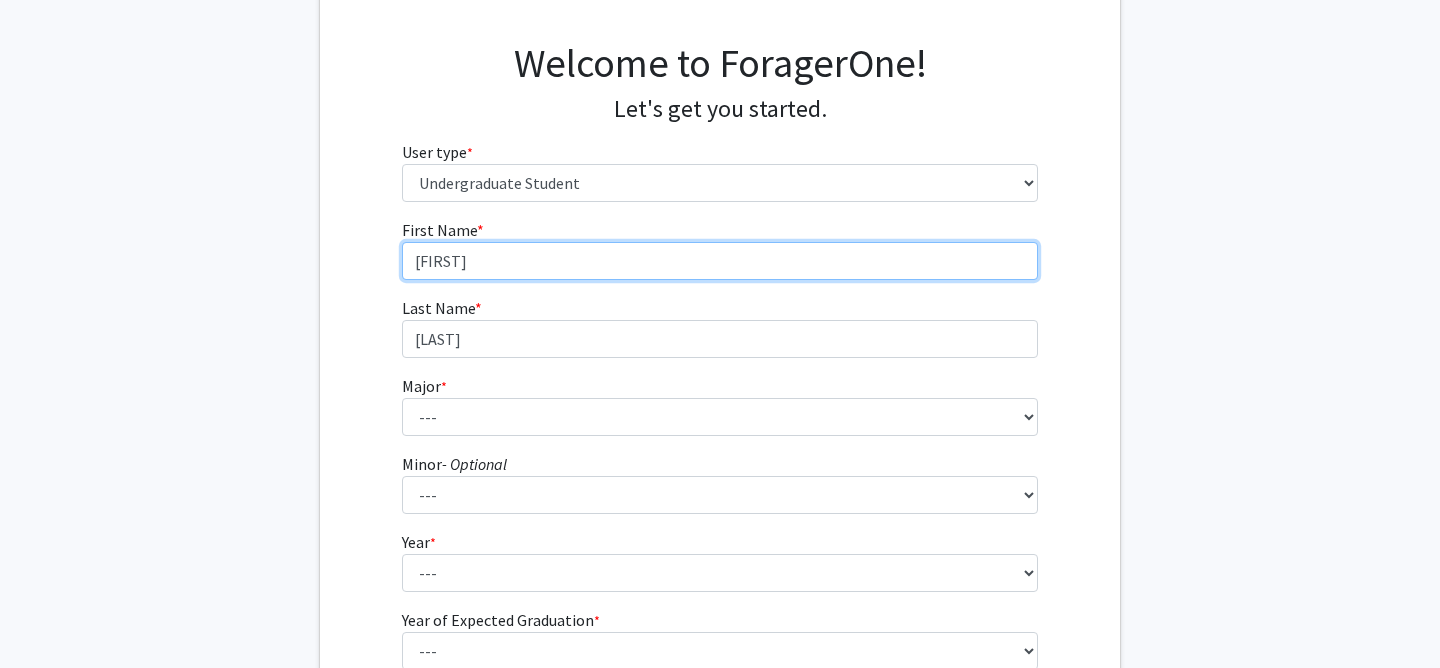scroll, scrollTop: 129, scrollLeft: 0, axis: vertical 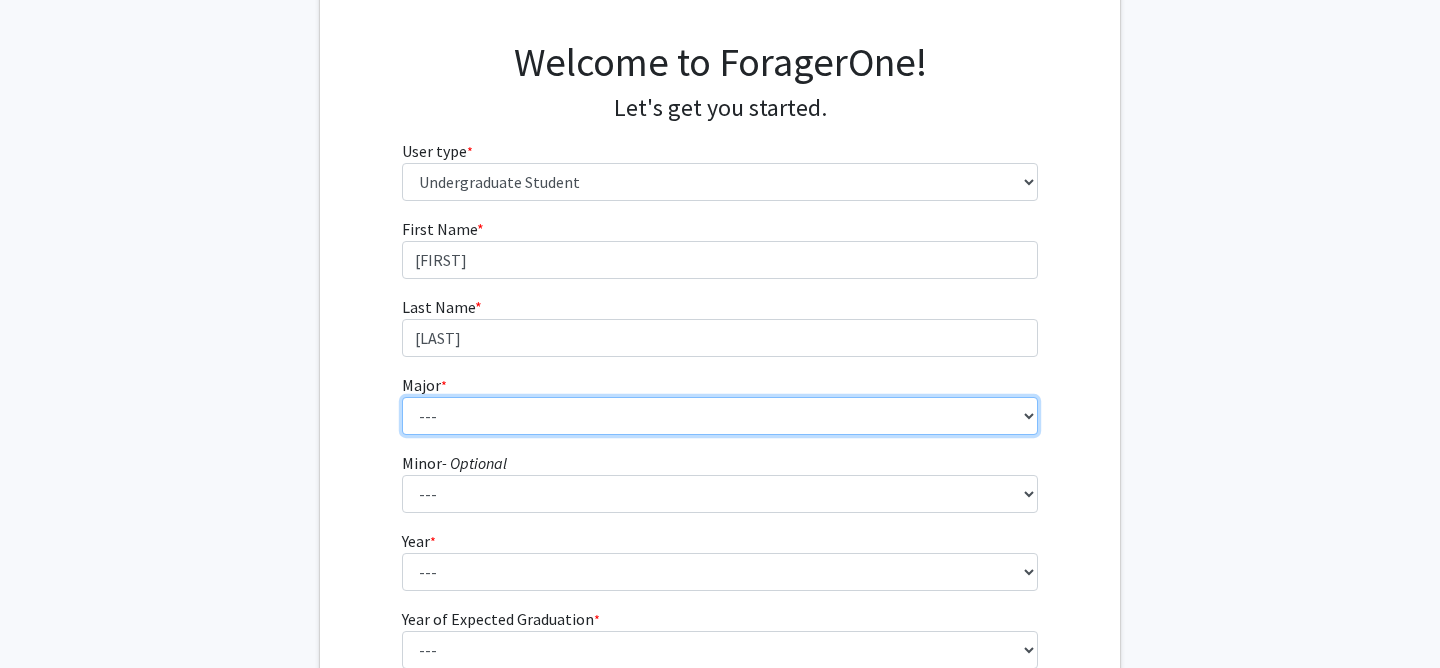 click on "---  Accounting   African American Studies   Anthropology   Applied Behavior Analysis   Arabic for the Health Care Professions   Art   Art Education   Art History   Astronomy   Bilingual/Bicultural Education   Biochemistry and Chemical Biology   Biological Sciences   Biomedical Engineering   Biomedical Physics   Cannabis Chemistry   Chemical Engineering   Chemistry   Civil Engineering   Communication Sciences and Disorders   Communication Studies   Community Health   Computer Science   Computer Technology   Construction Management   Conversational and Professional French   Criminal Justice   Dance   Design   Design and Merchandising   Economics   Electrical and Computer Engineering   Electrical/Electronic Engineering Tech.   Electromechanical Engineering Tech.   Elementary/Early Childhood Education   Employment & Labor Relations   English   English as a Second Language   Entrepreneurship and Innovation   Environmental Science   Exercise and Sport Science   Film   Finance   General Engineering   Geology   Law" at bounding box center (720, 416) 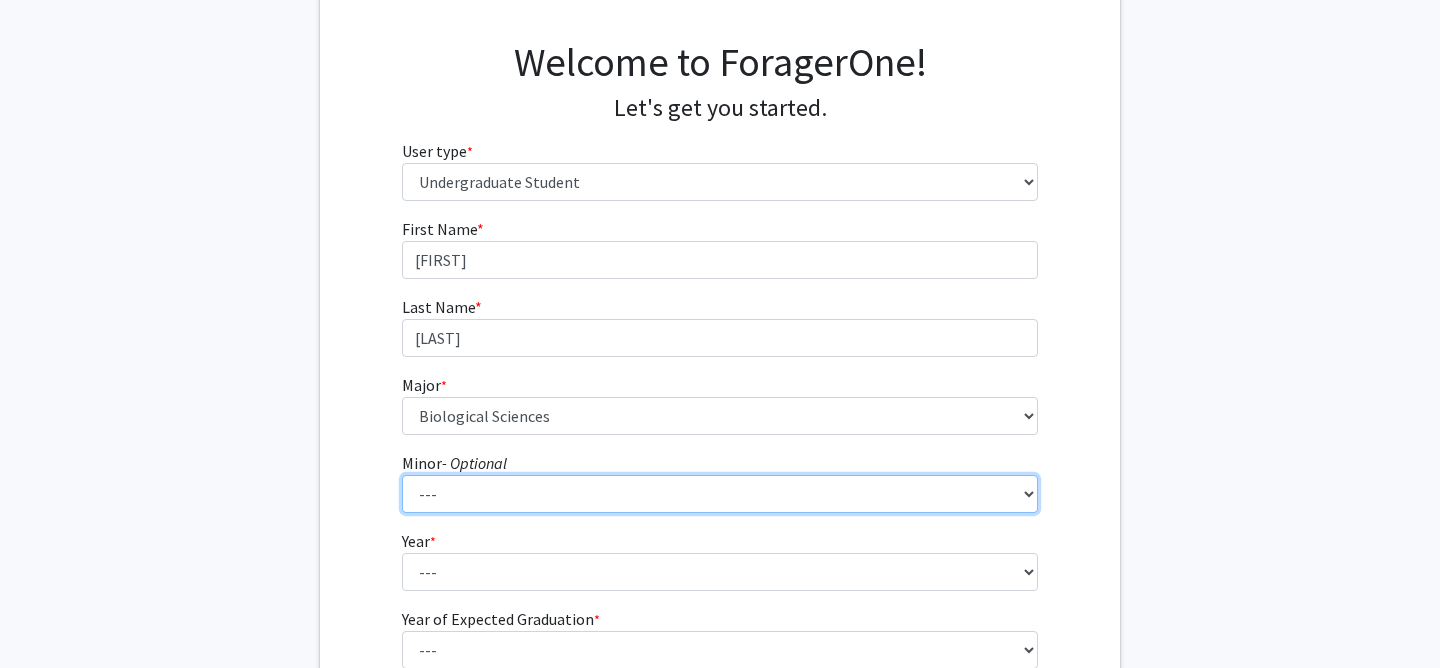 click on "---  African American Studies   Africana Theatre and Dance   Animation and Interactivity   Anthropology   Applied Behavior Analysis   Arabic   Archaeology   Art   Art History   Asian Studies   Astronomy   Biochemistry and Chemical Biology   Biological Sciences   Biomedical Physics   Blacksmithing   Business Administration   Ceramics   Chemistry   Classical Civilization   Communication Science and Disorders   Communication Studies   Community Health   Computer Science   Creative Writing   Criminal Justice   Dance   Deaf Studies   Design   Digital Art and Photography   Digital Humanities   Economics   Electrical and Computer Engineering   English   Environmental Science   Exercise and Sport Science   Fashion Design   Film   Film and Media Studies   Folklore and Fairy-Tale Studies   Forensics and Investigation   French   Gender, Sexuality and Women's Studies   Geochemistry   Geology   Geophysics   German   Global Health and Social Medicine   Global Studies   Graphic Design   Health Care Ethics   History   Latin" at bounding box center (720, 494) 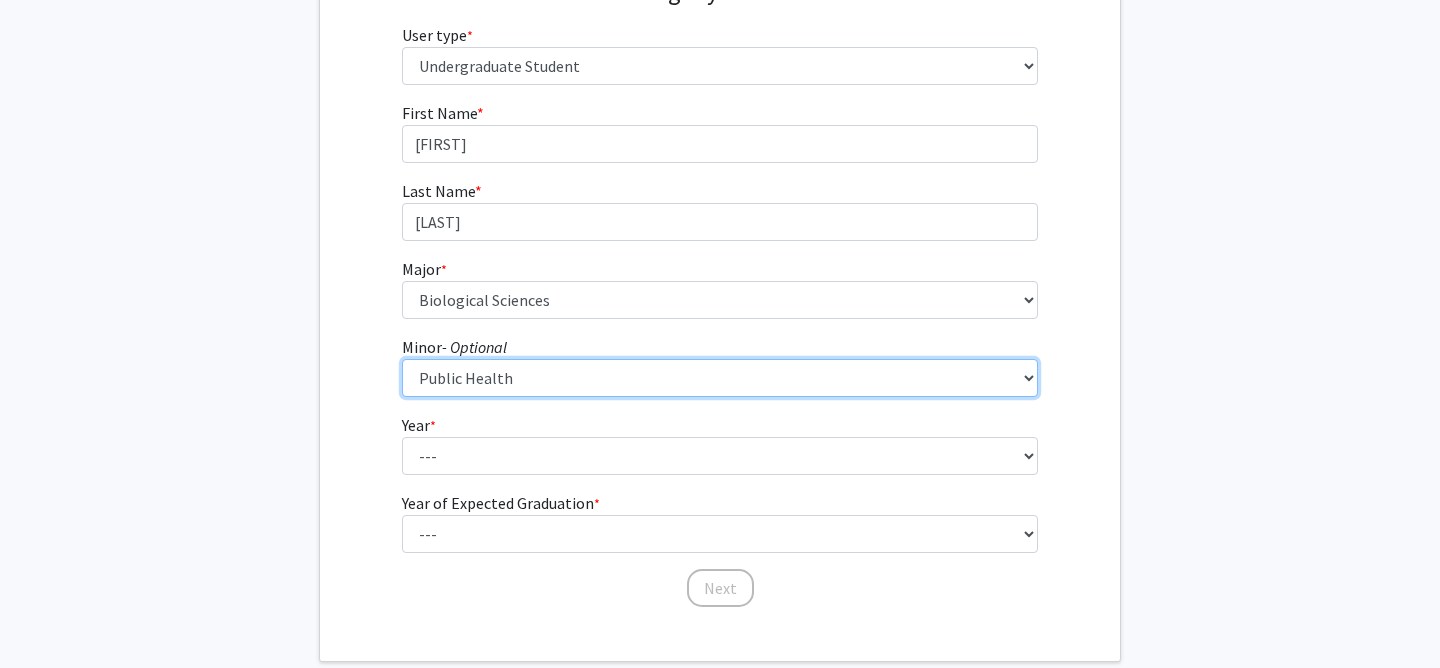 scroll, scrollTop: 251, scrollLeft: 0, axis: vertical 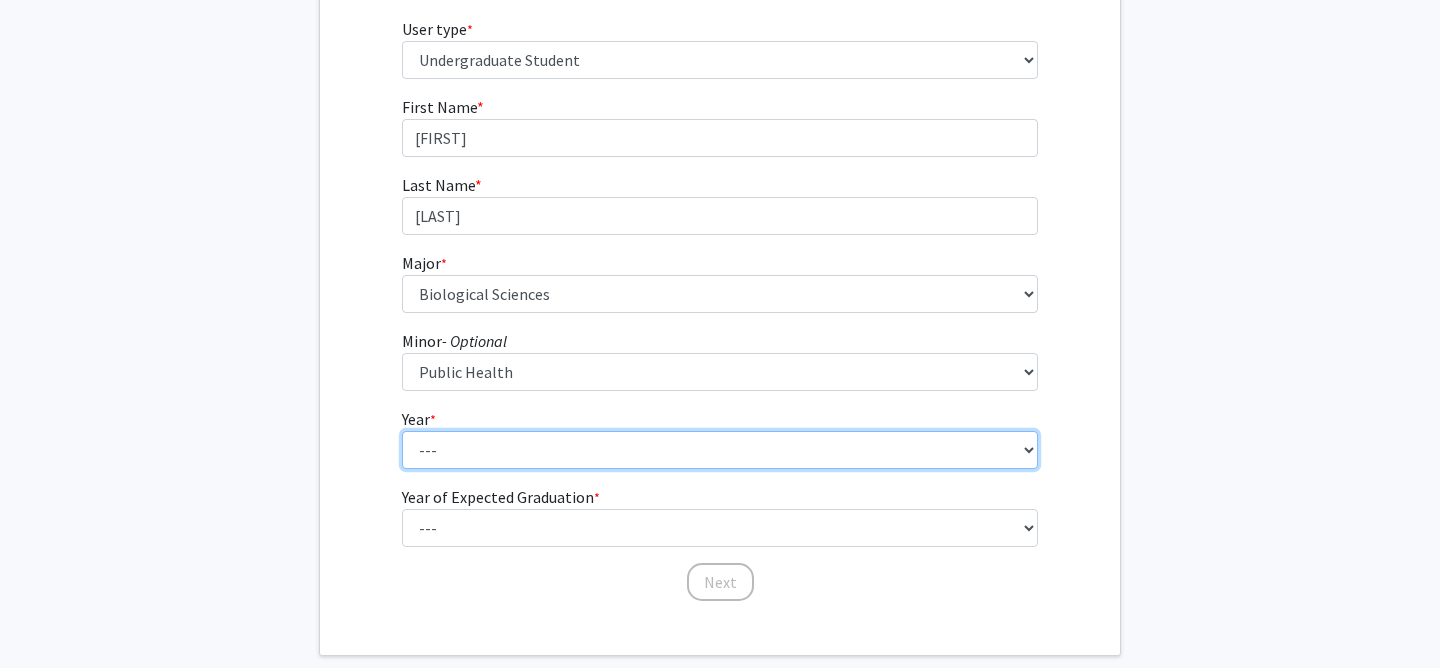 click on "---  First-year   Sophomore   Junior   Senior   Postbaccalaureate Certificate" at bounding box center [720, 450] 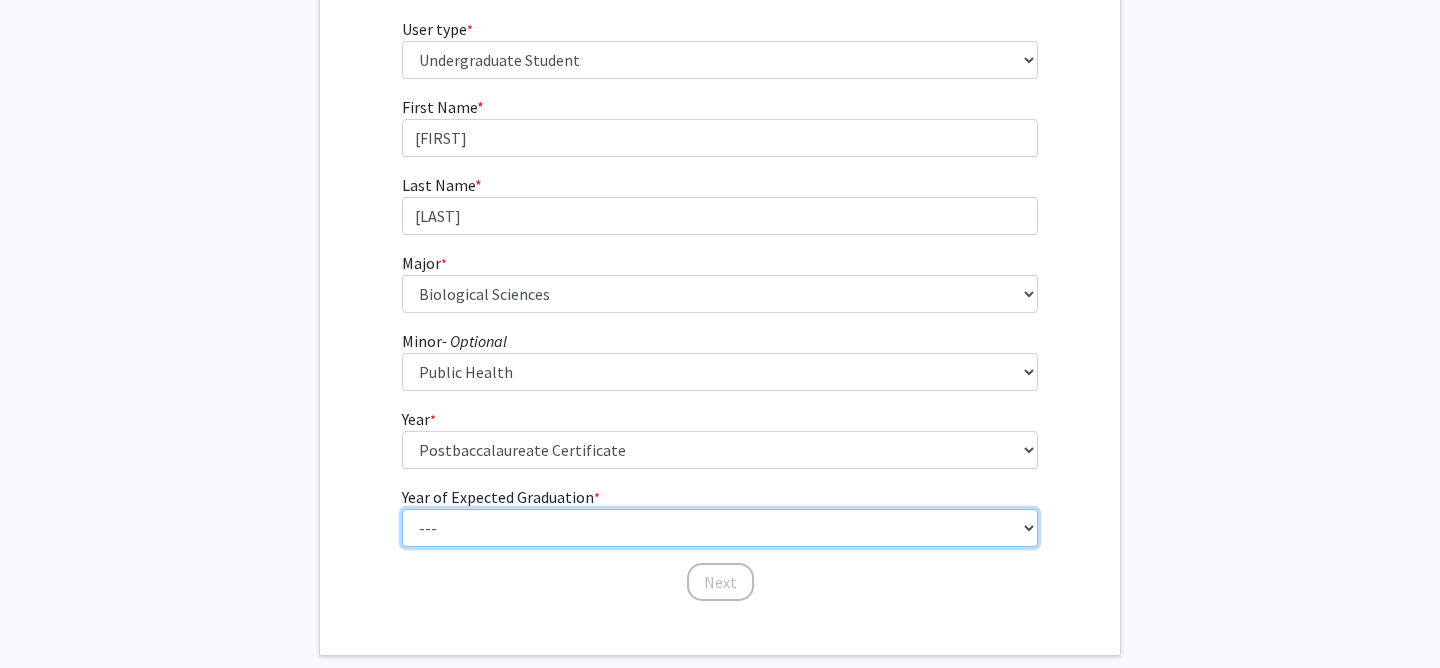 click on "---  2025   2026   2027   2028   2029   2030   2031   2032   2033   2034" at bounding box center [720, 528] 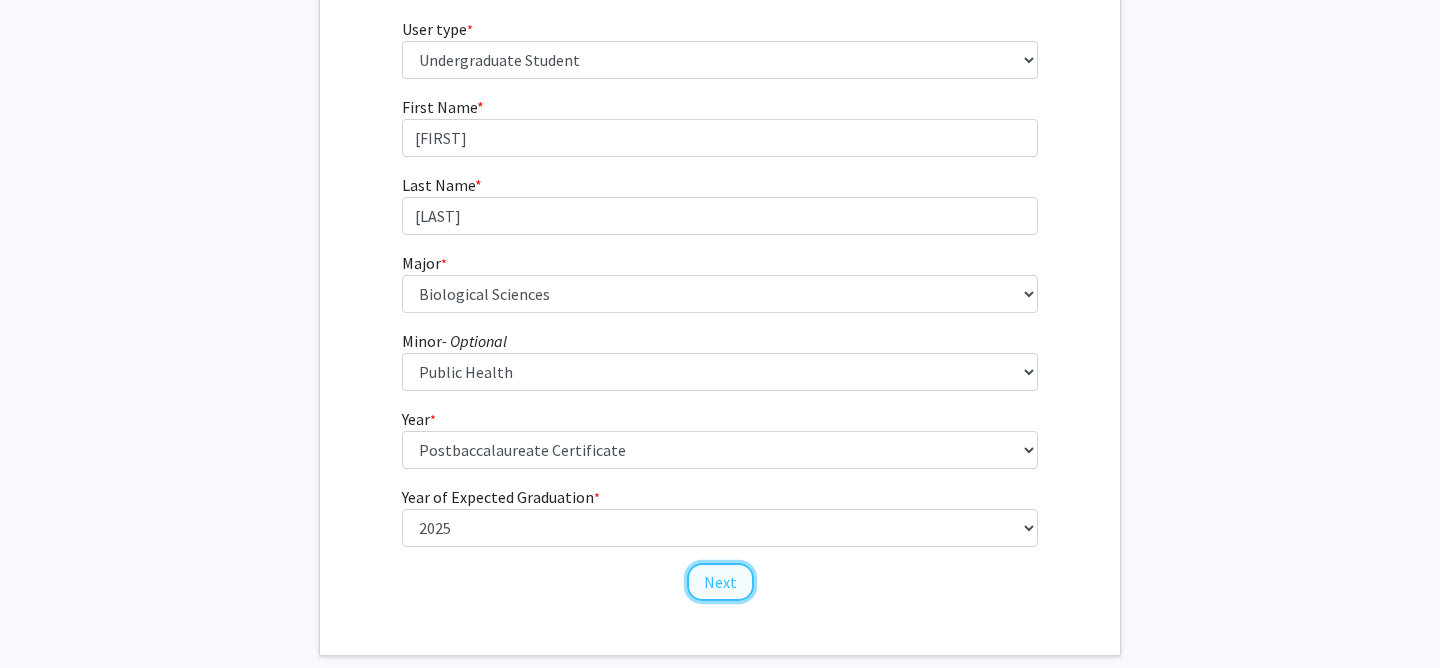 click on "Next" 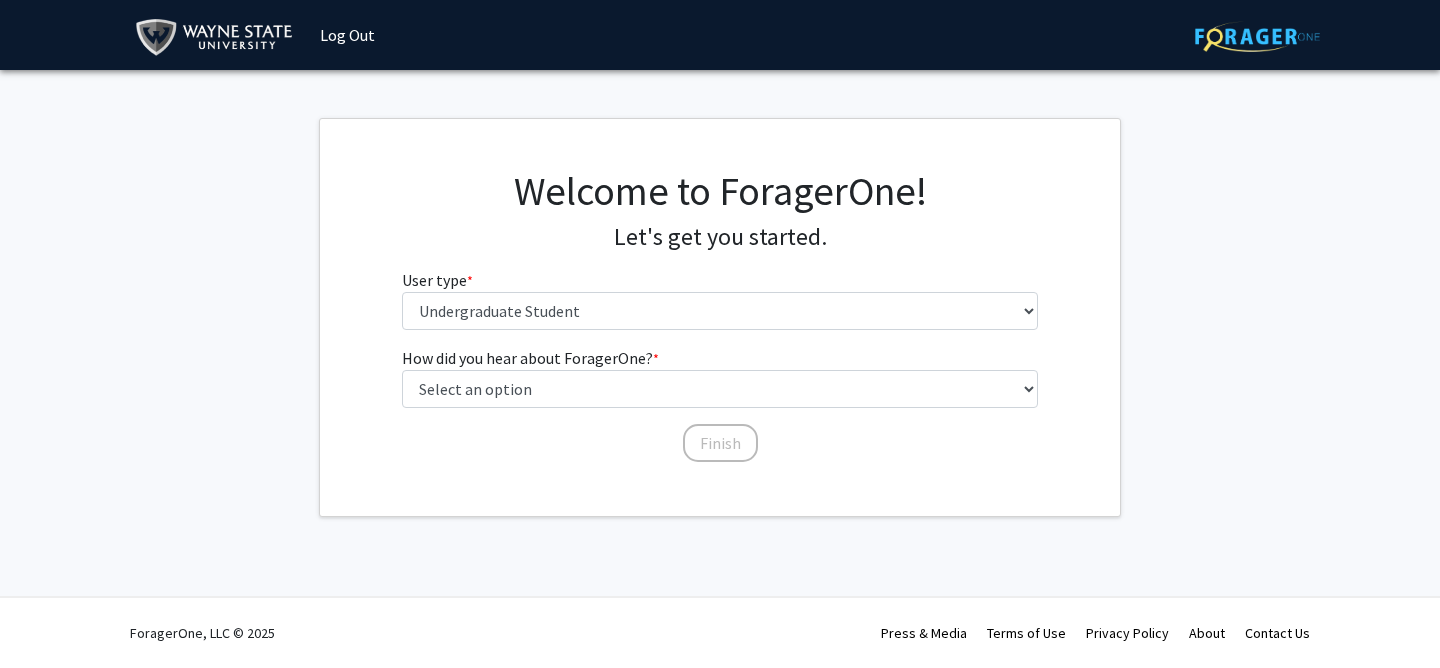 scroll, scrollTop: 0, scrollLeft: 0, axis: both 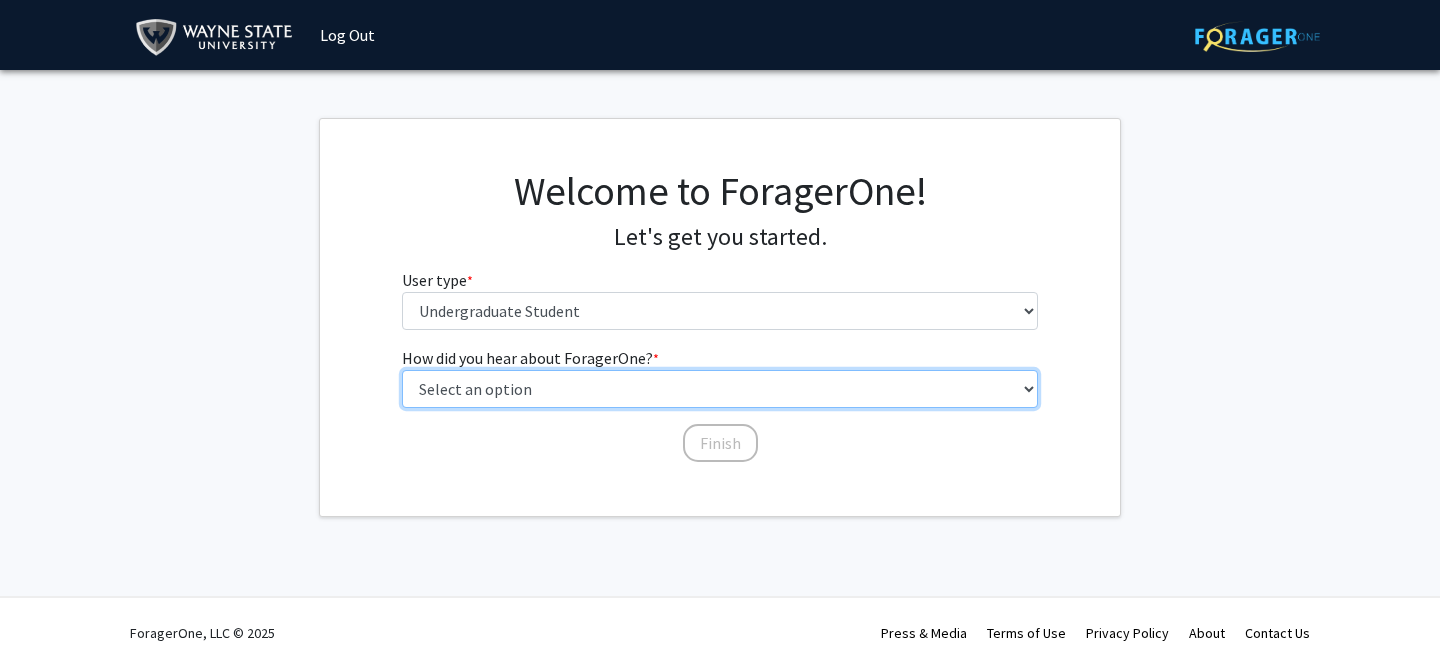 click on "Select an option  Peer/student recommendation   Faculty/staff recommendation   University website   University email or newsletter   Other" at bounding box center (720, 389) 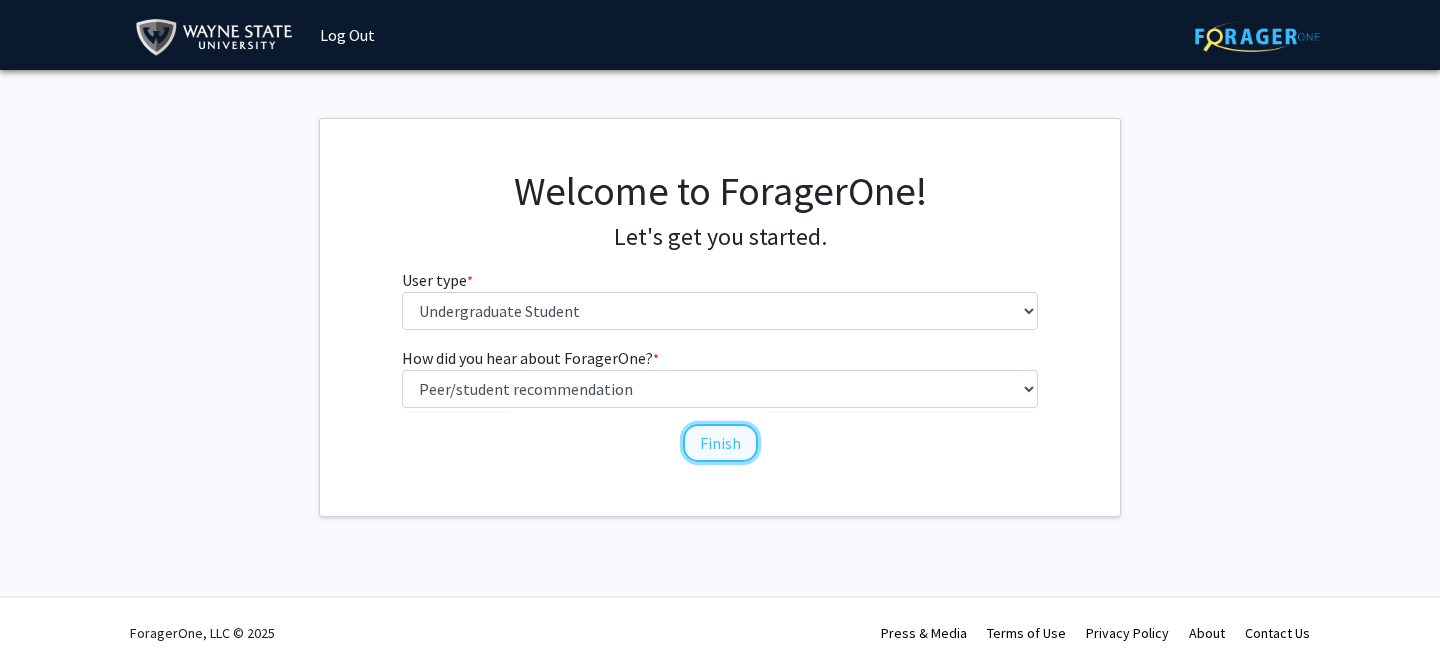click on "Finish" 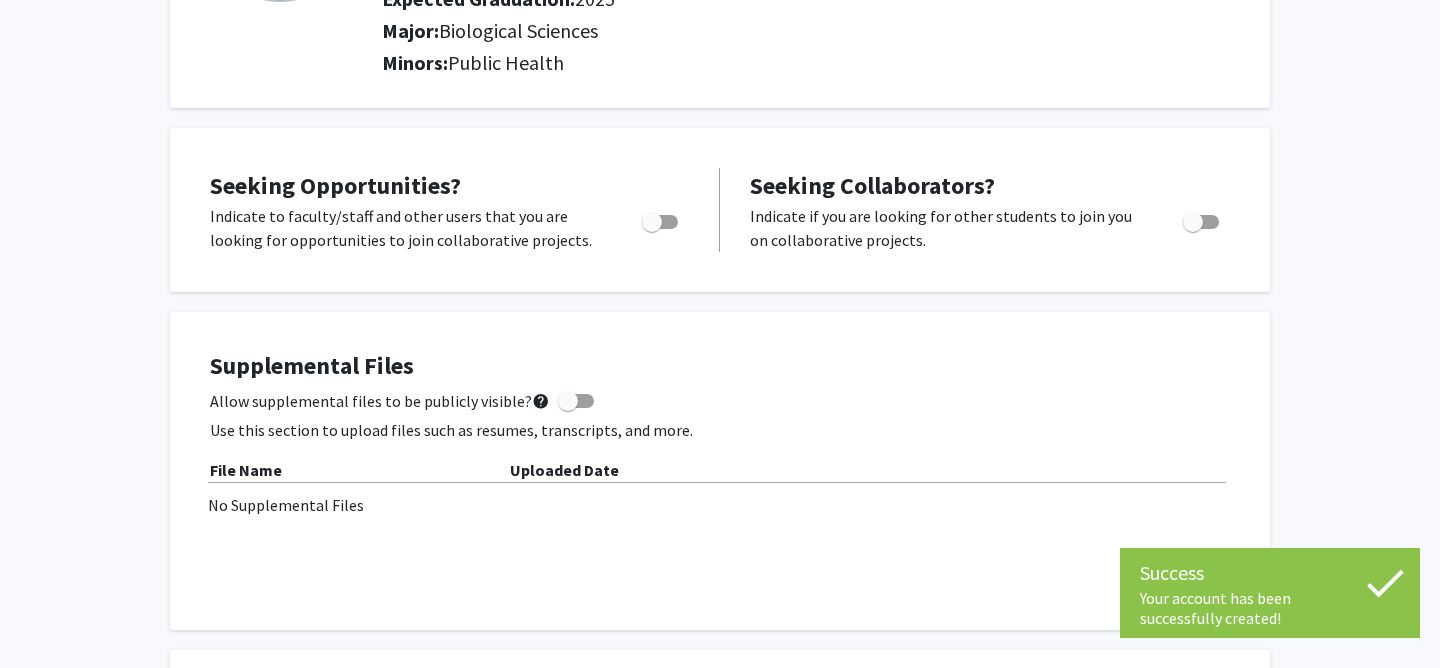 scroll, scrollTop: 0, scrollLeft: 0, axis: both 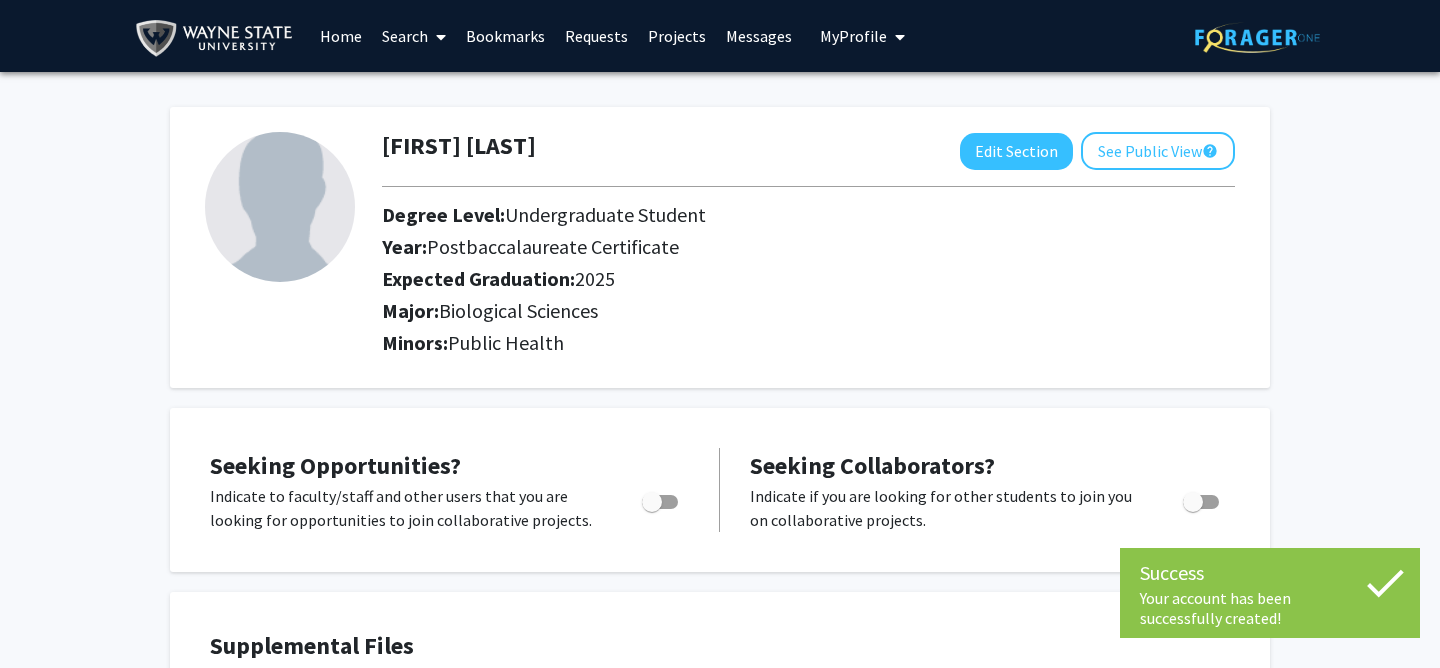 click at bounding box center (437, 37) 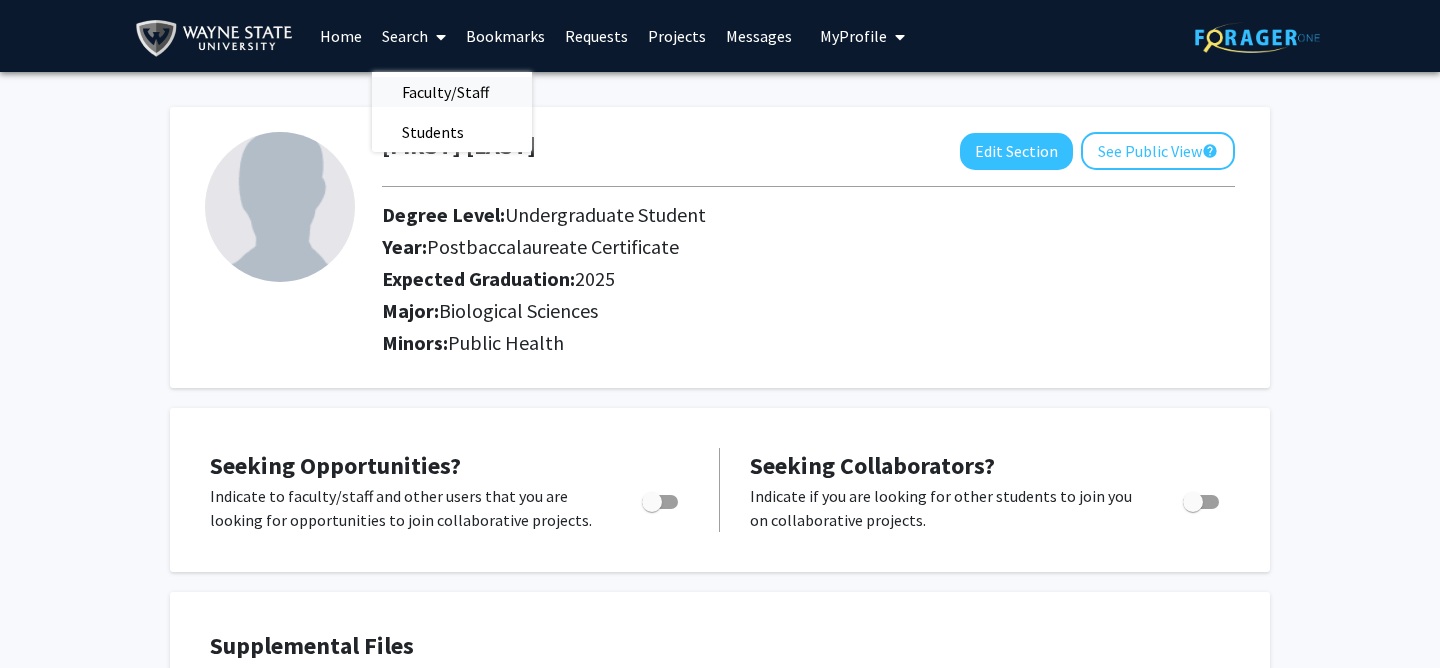 click on "Faculty/Staff" at bounding box center (445, 92) 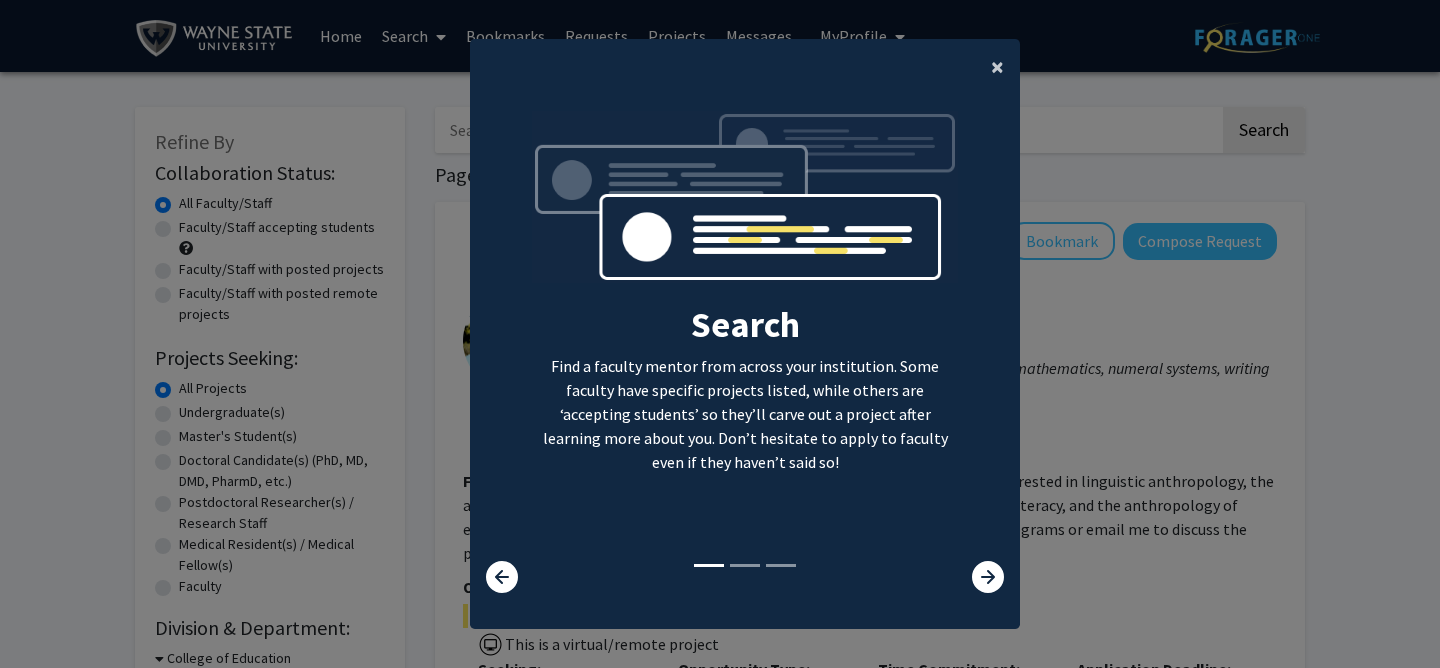 click on "×" 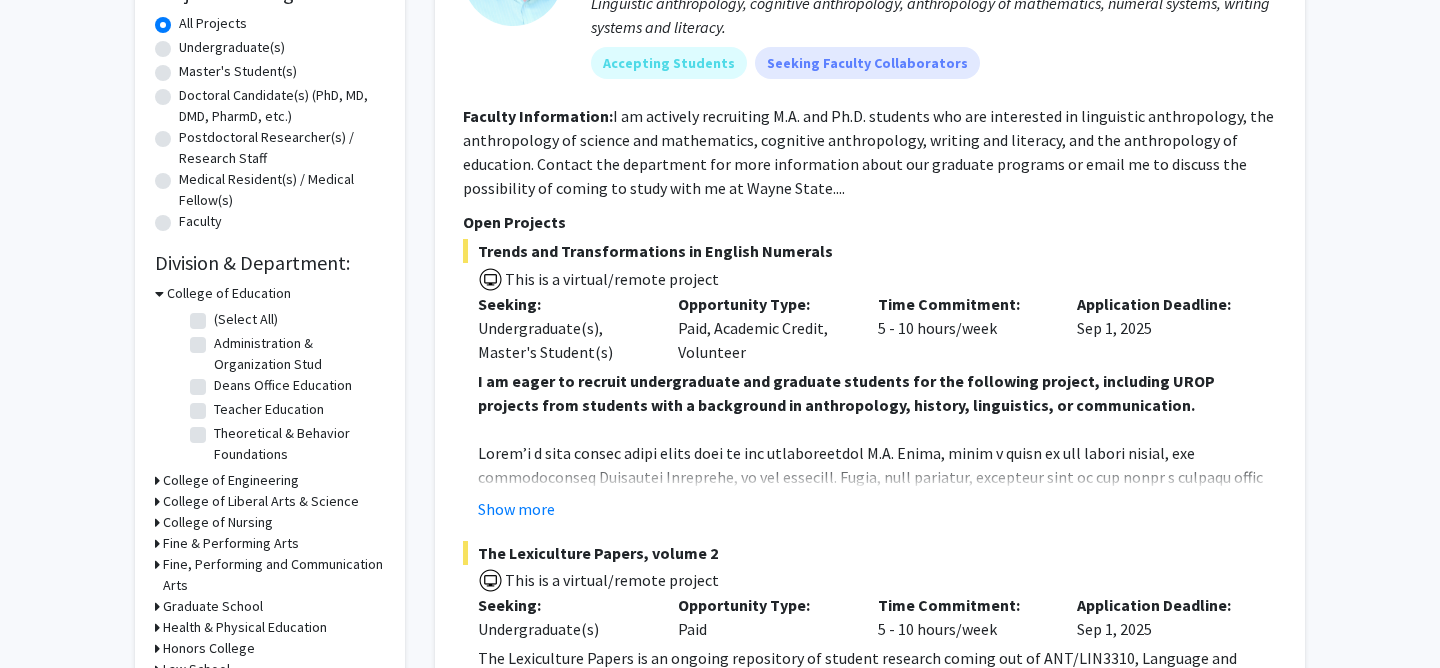 scroll, scrollTop: 390, scrollLeft: 0, axis: vertical 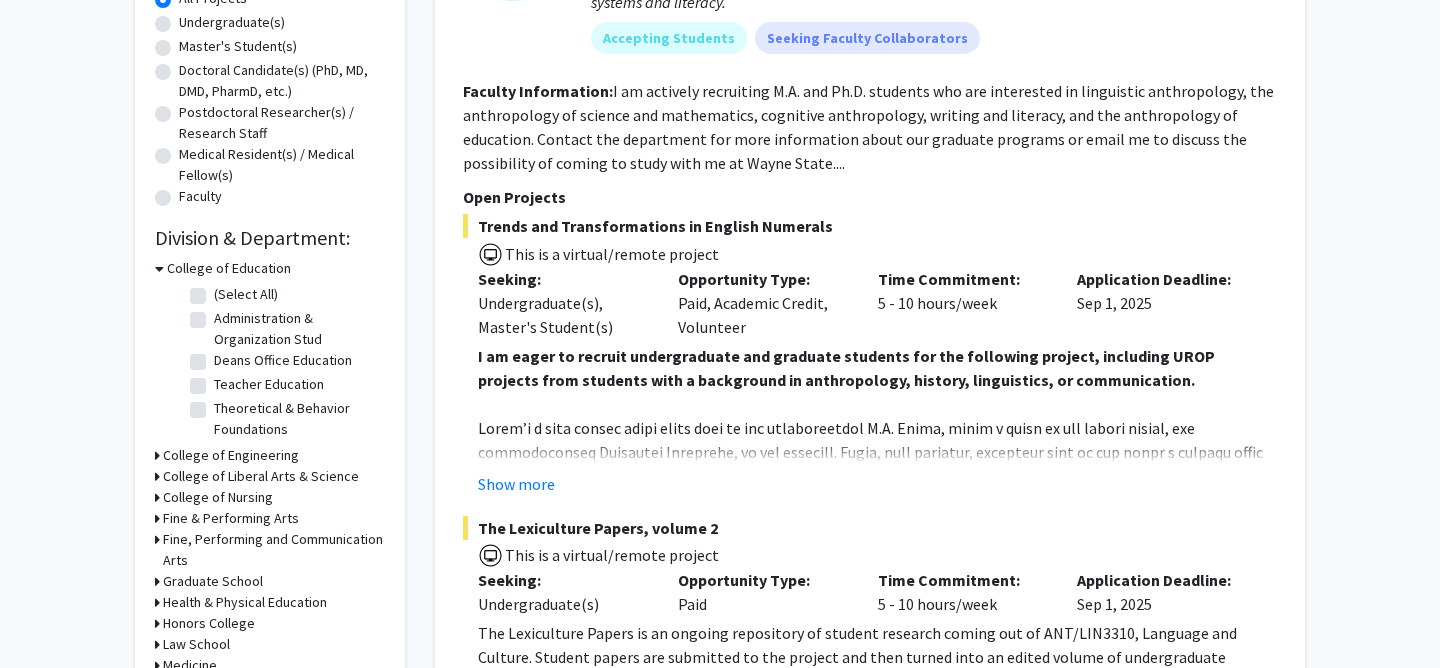 click on "College of Liberal Arts & Science" at bounding box center [261, 476] 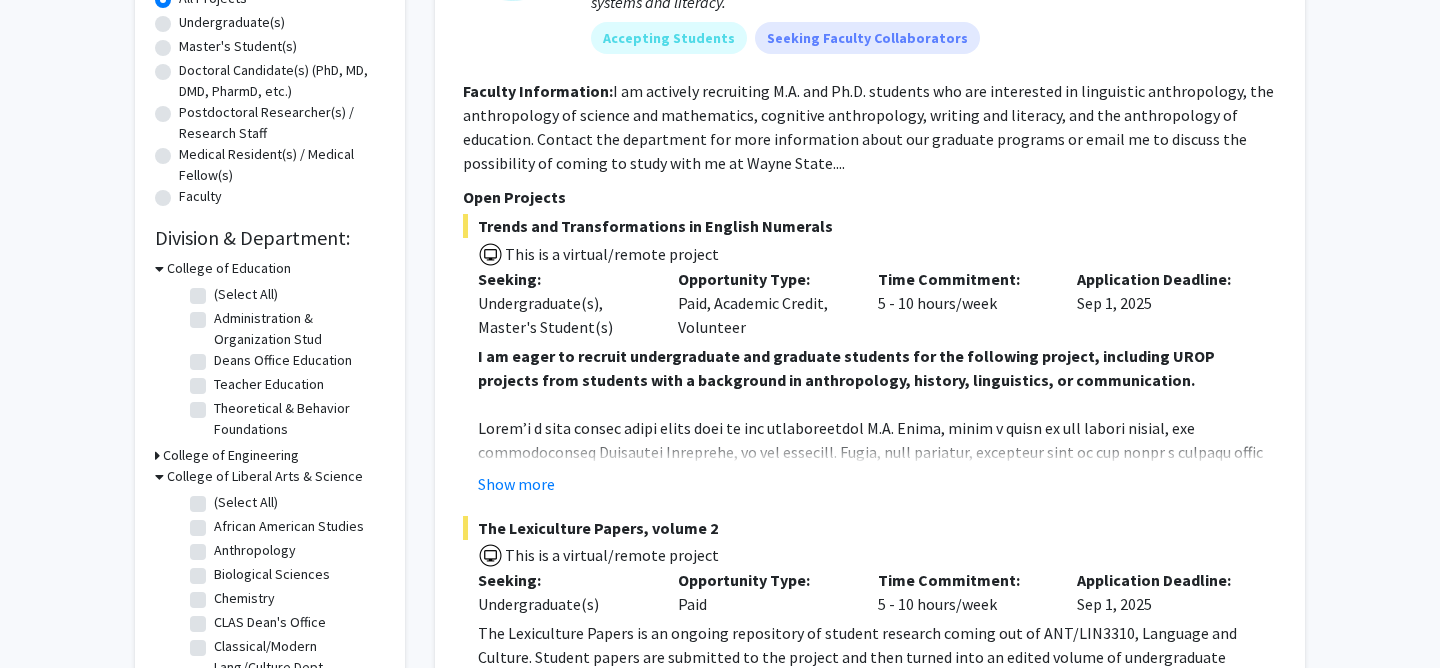scroll, scrollTop: 50, scrollLeft: 0, axis: vertical 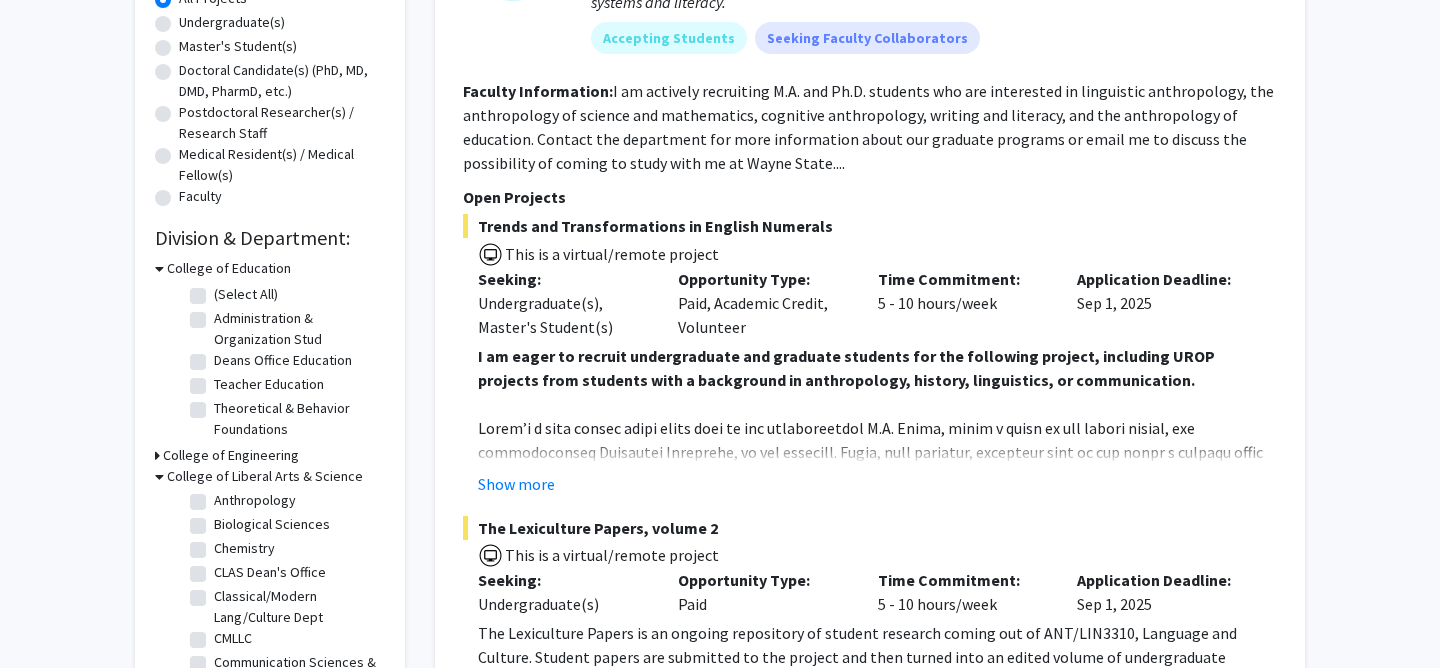 click on "Biological Sciences" 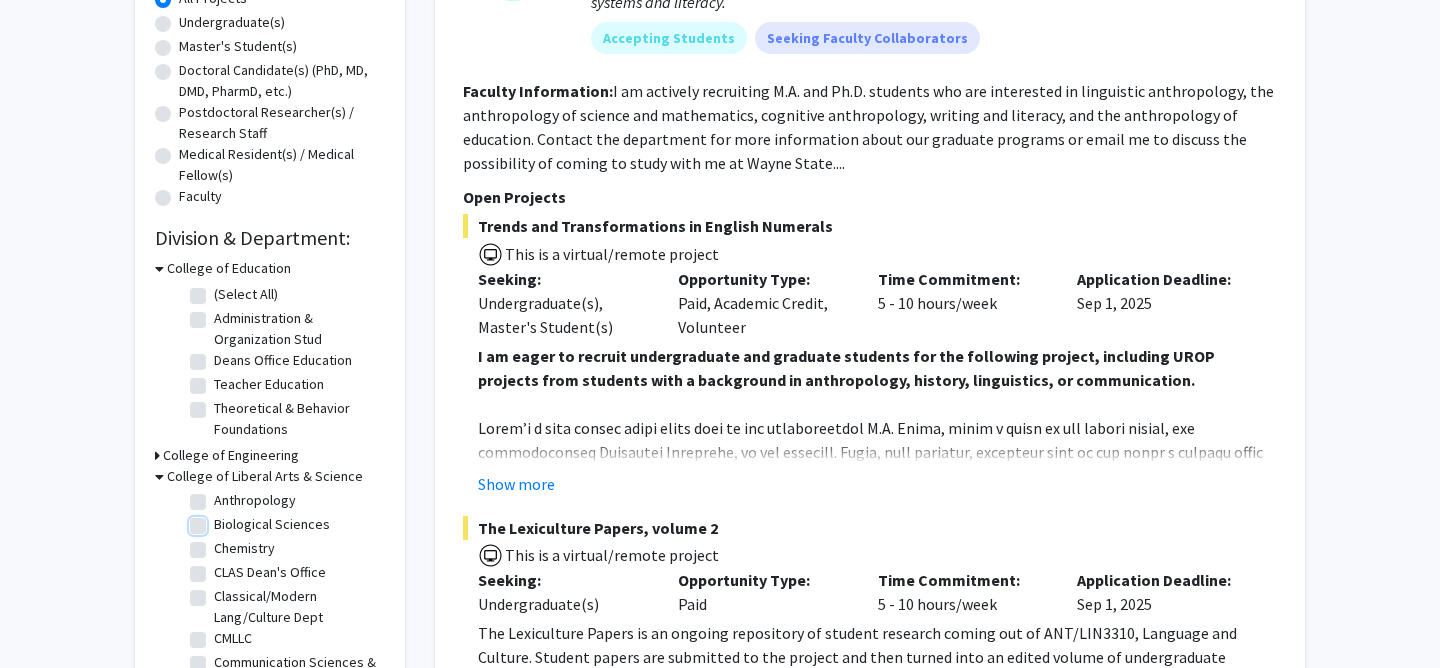 click on "Biological Sciences" at bounding box center [220, 520] 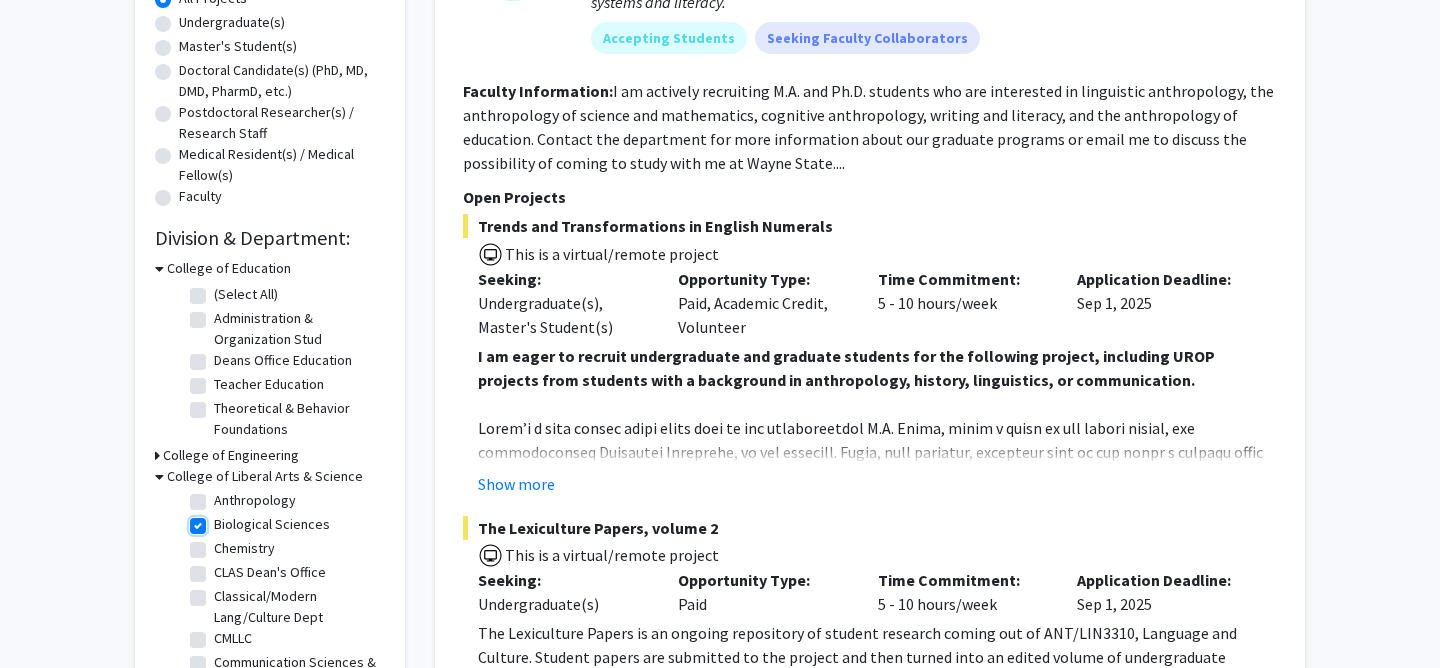 checkbox on "true" 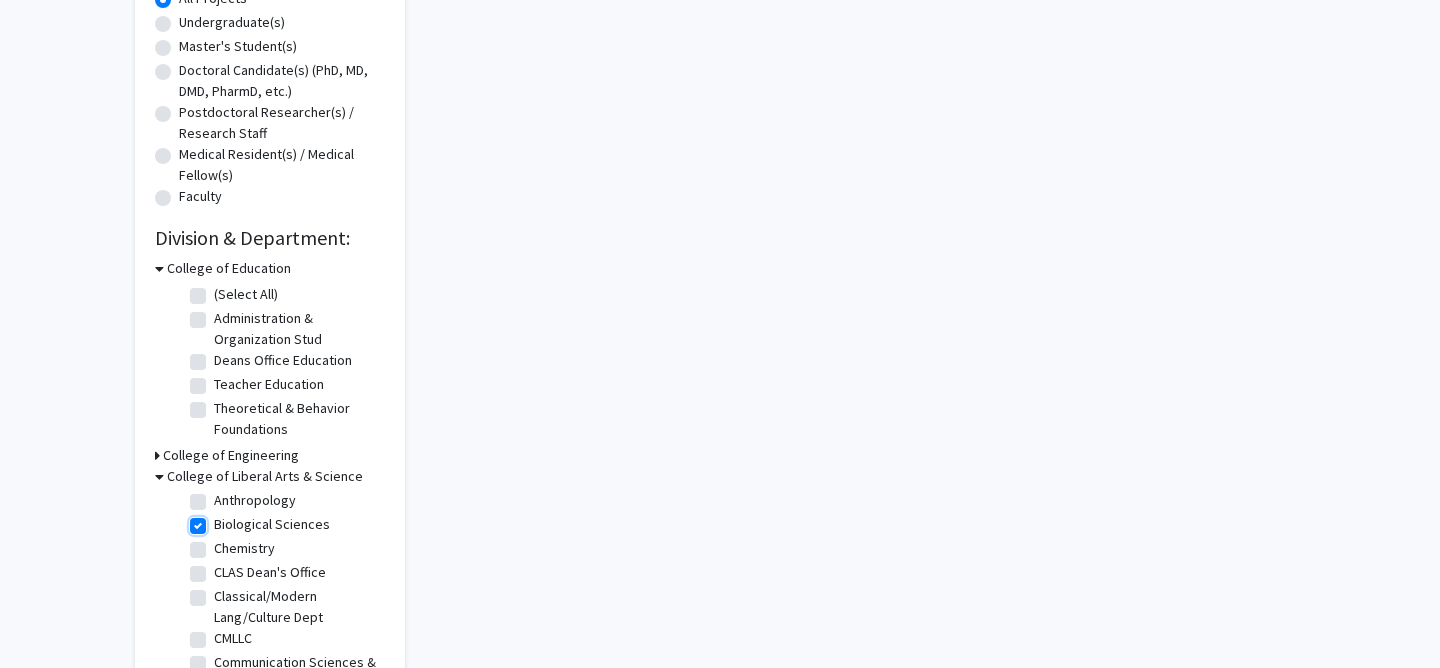 scroll, scrollTop: 0, scrollLeft: 0, axis: both 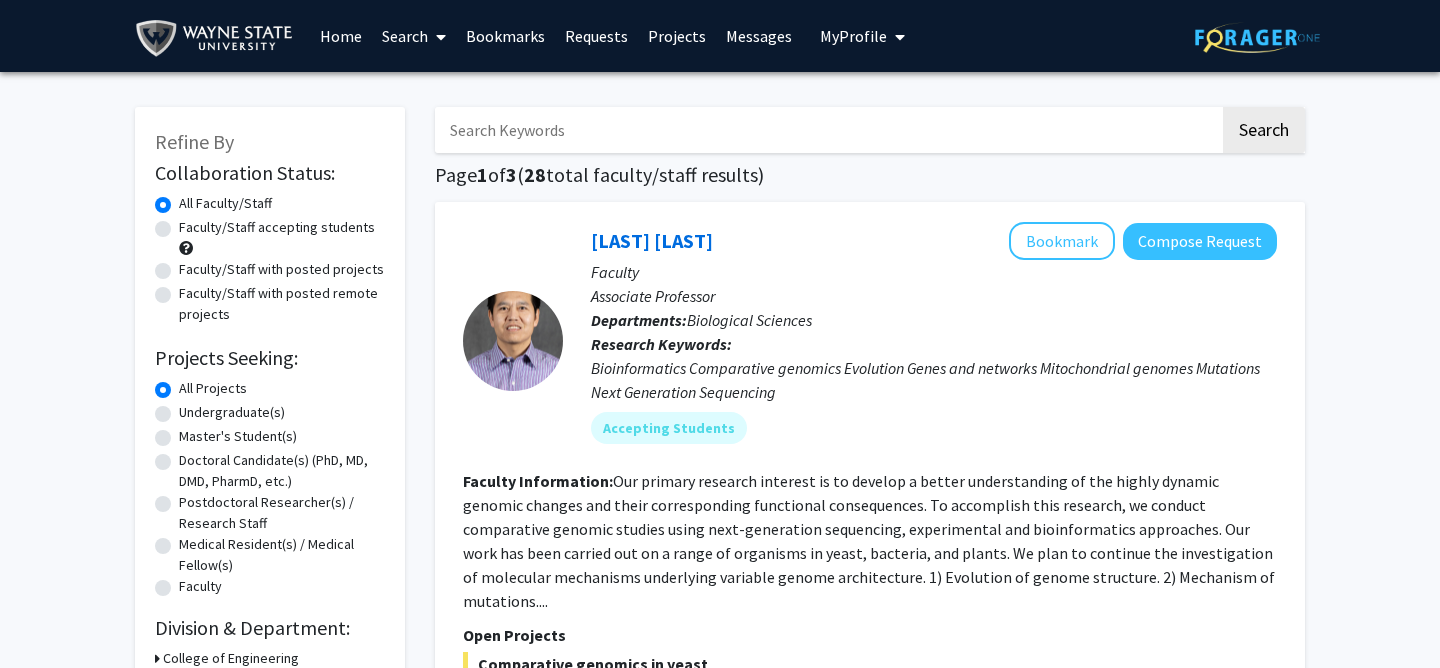 click on "Medical Resident(s) / Medical Fellow(s)" 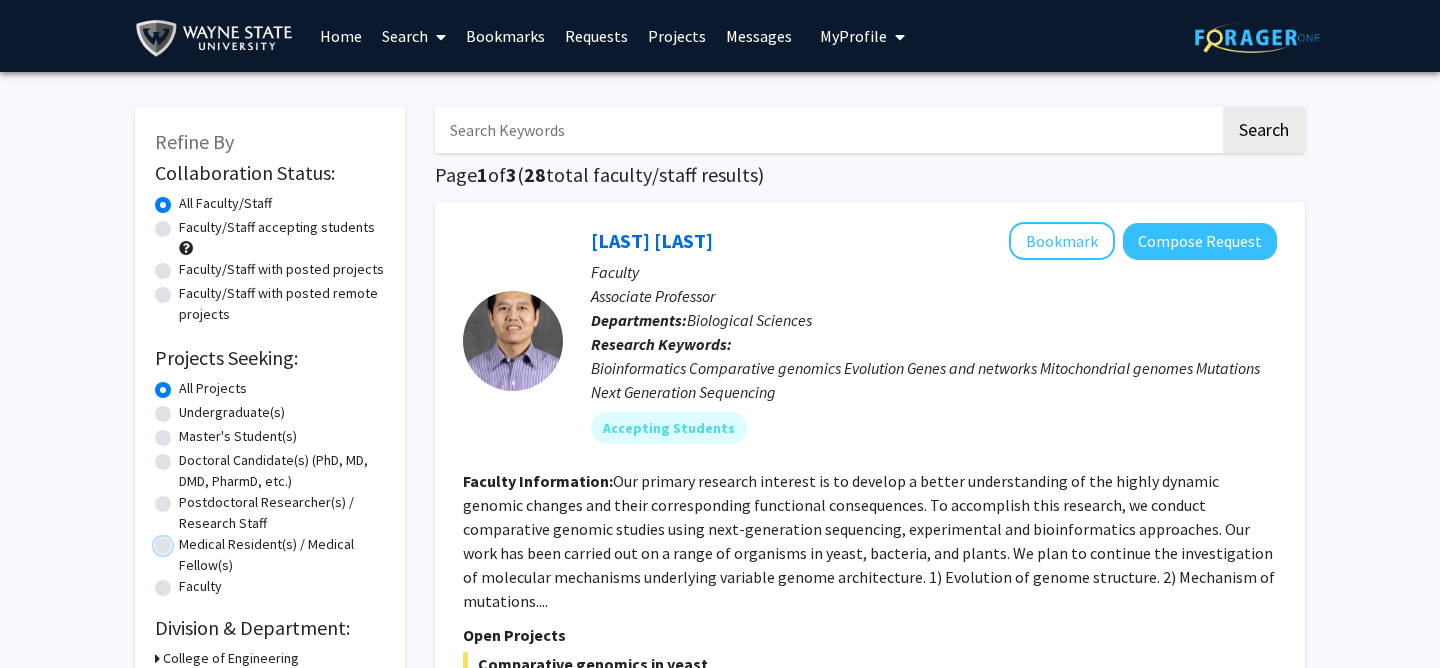 click on "Medical Resident(s) / Medical Fellow(s)" at bounding box center (185, 540) 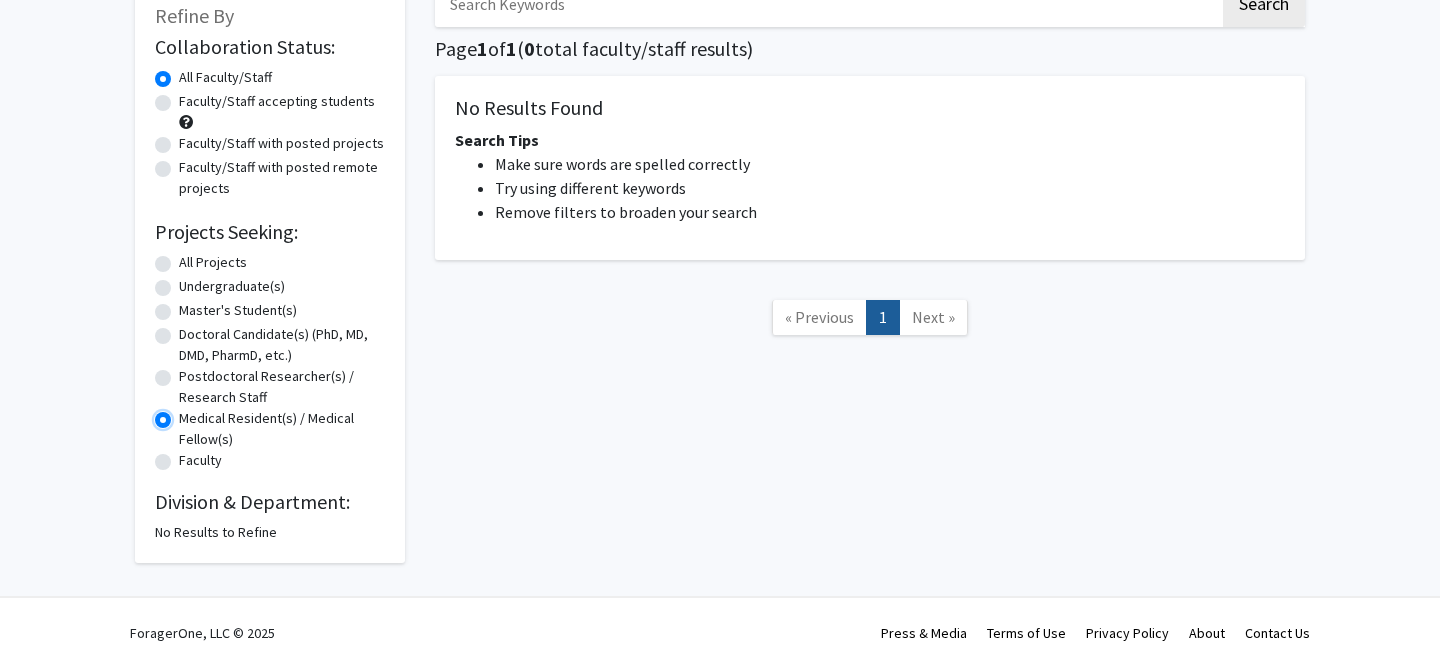 scroll, scrollTop: 0, scrollLeft: 0, axis: both 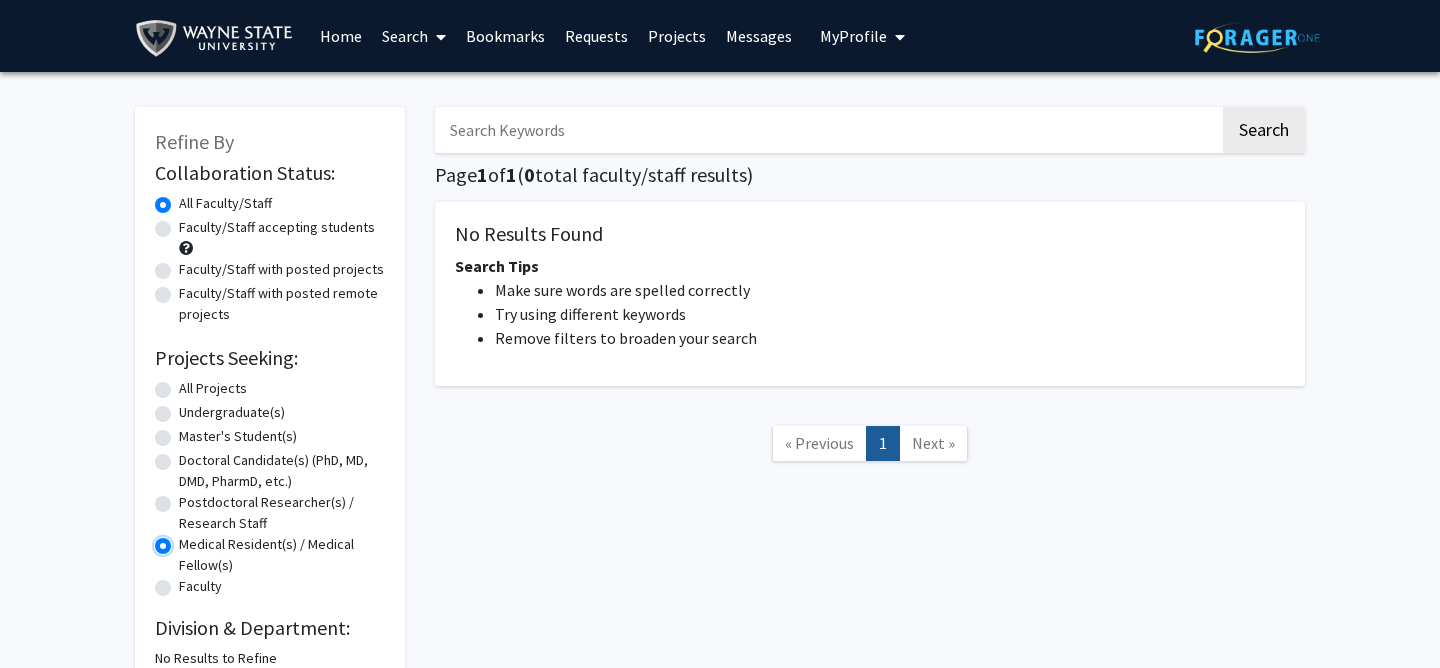 radio on "true" 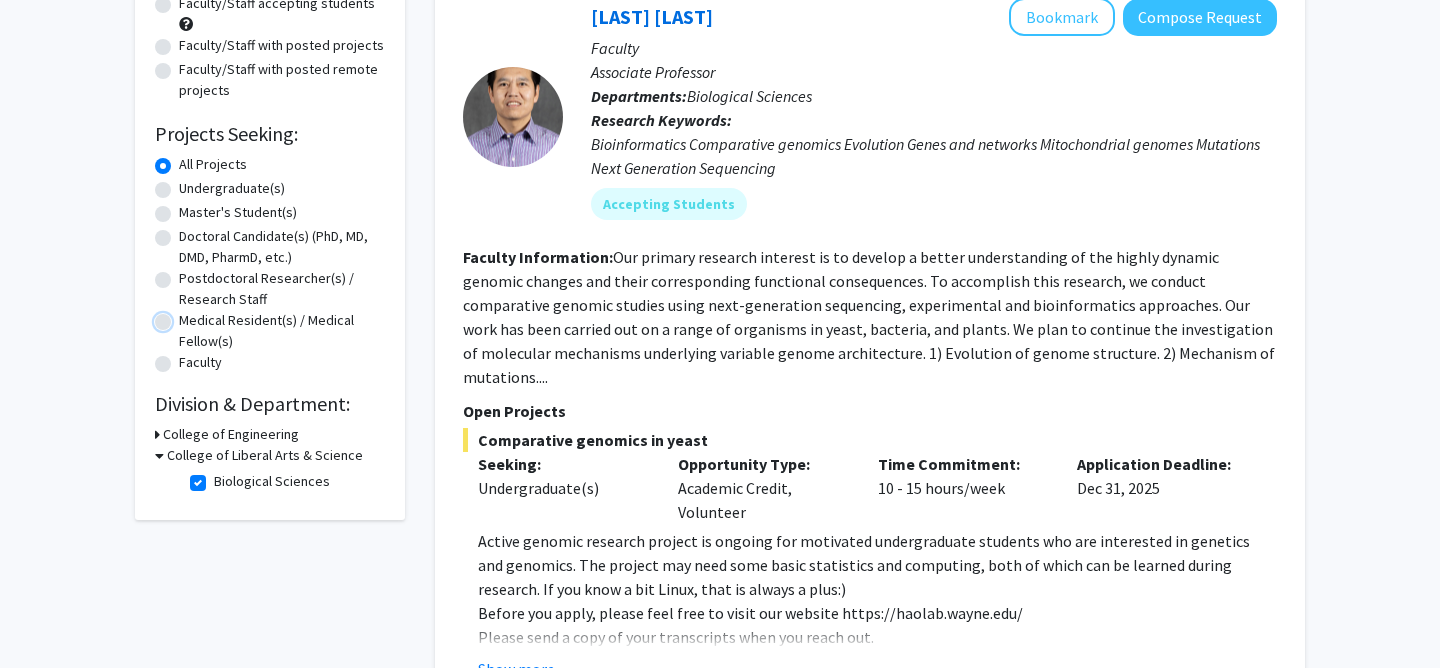 scroll, scrollTop: 276, scrollLeft: 0, axis: vertical 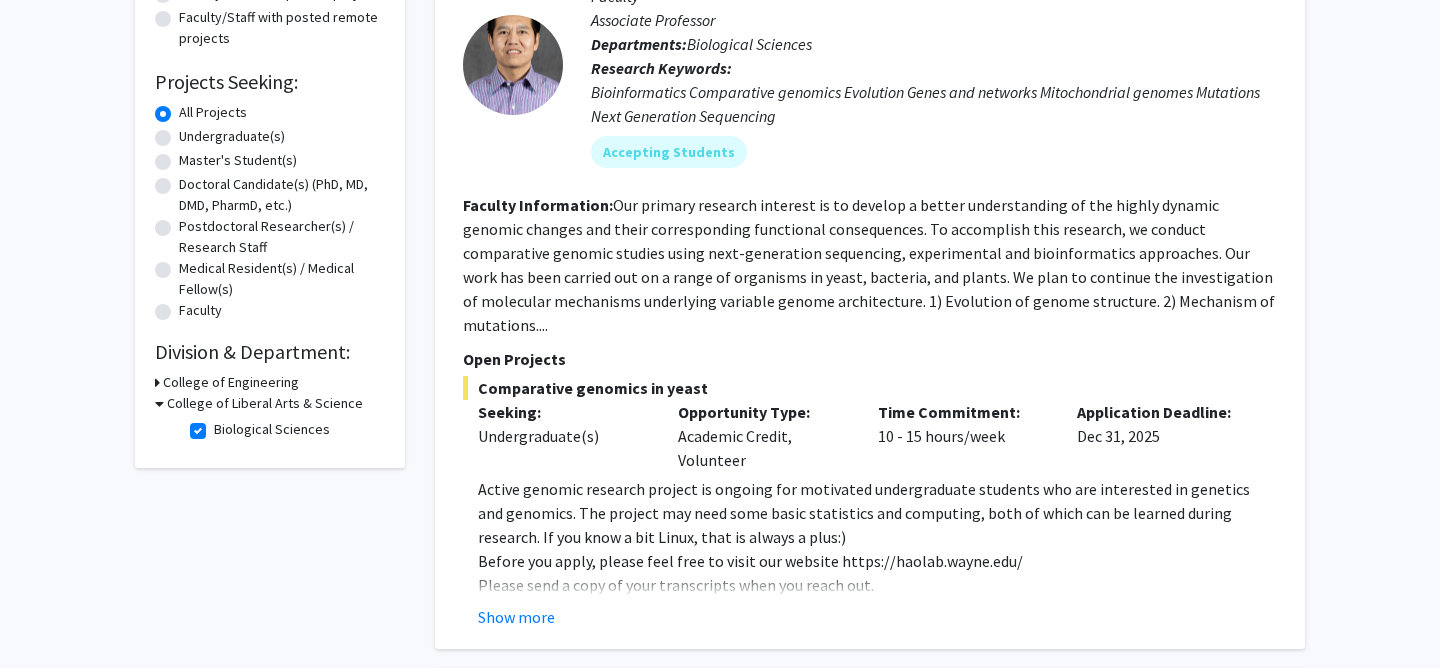 click on "Biological Sciences  Biological Sciences" 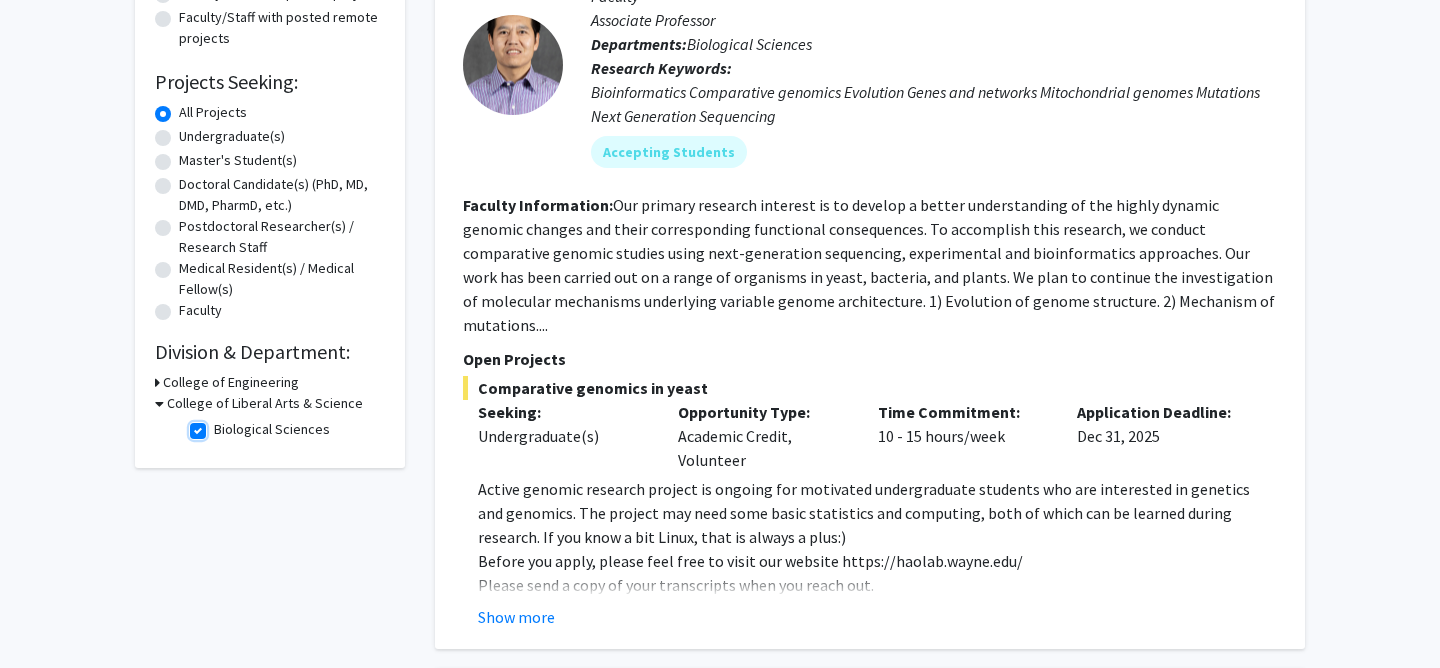 click on "Biological Sciences" at bounding box center (220, 425) 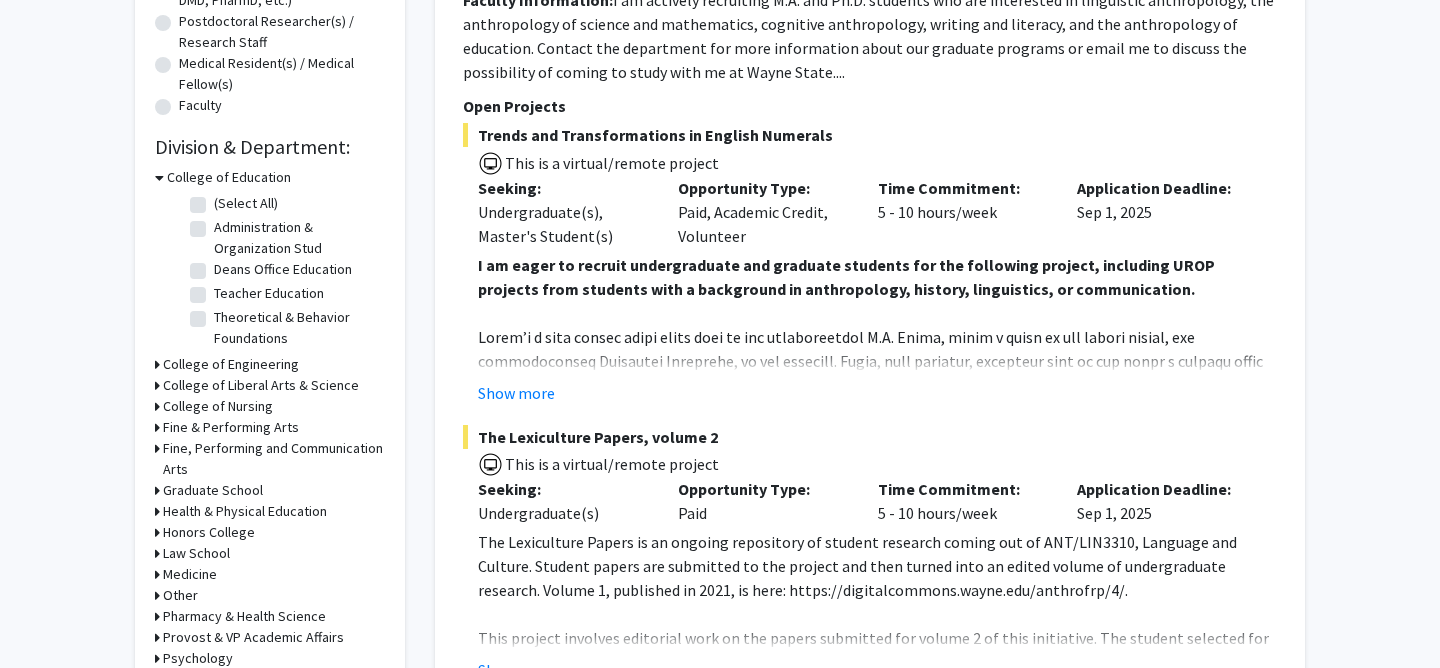 scroll, scrollTop: 494, scrollLeft: 0, axis: vertical 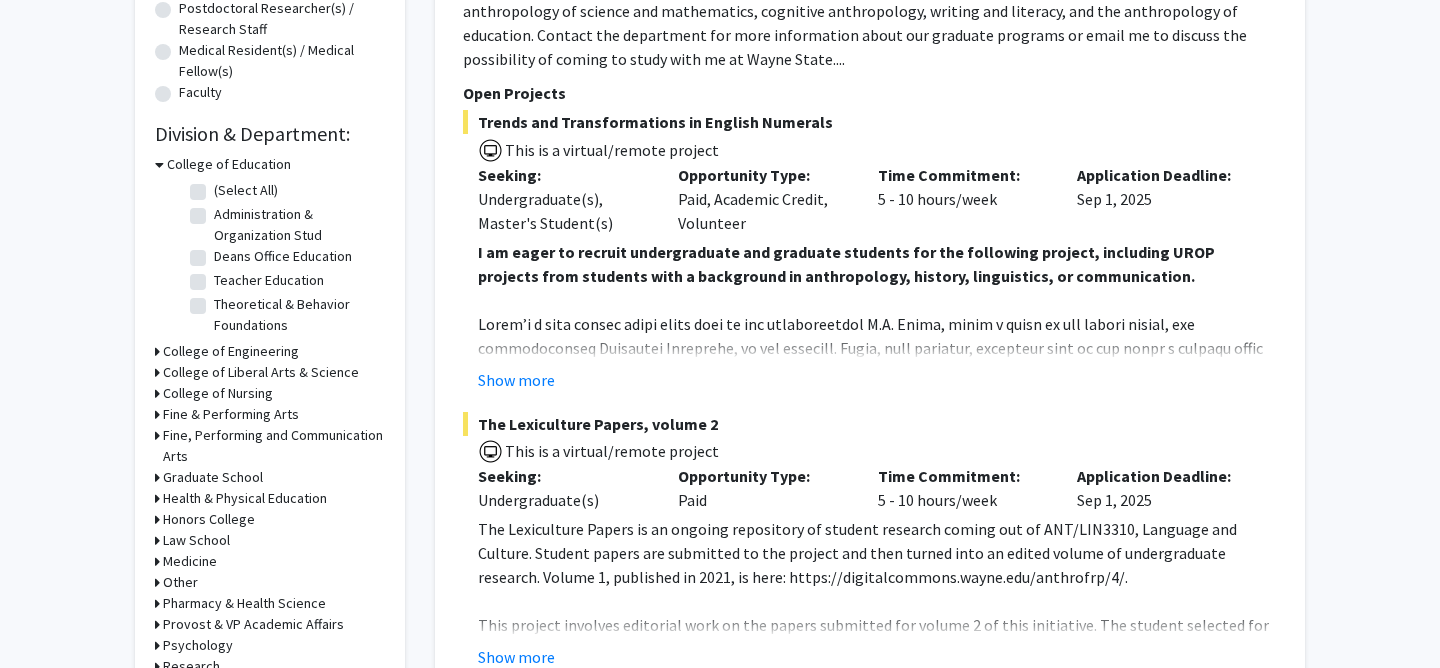 click 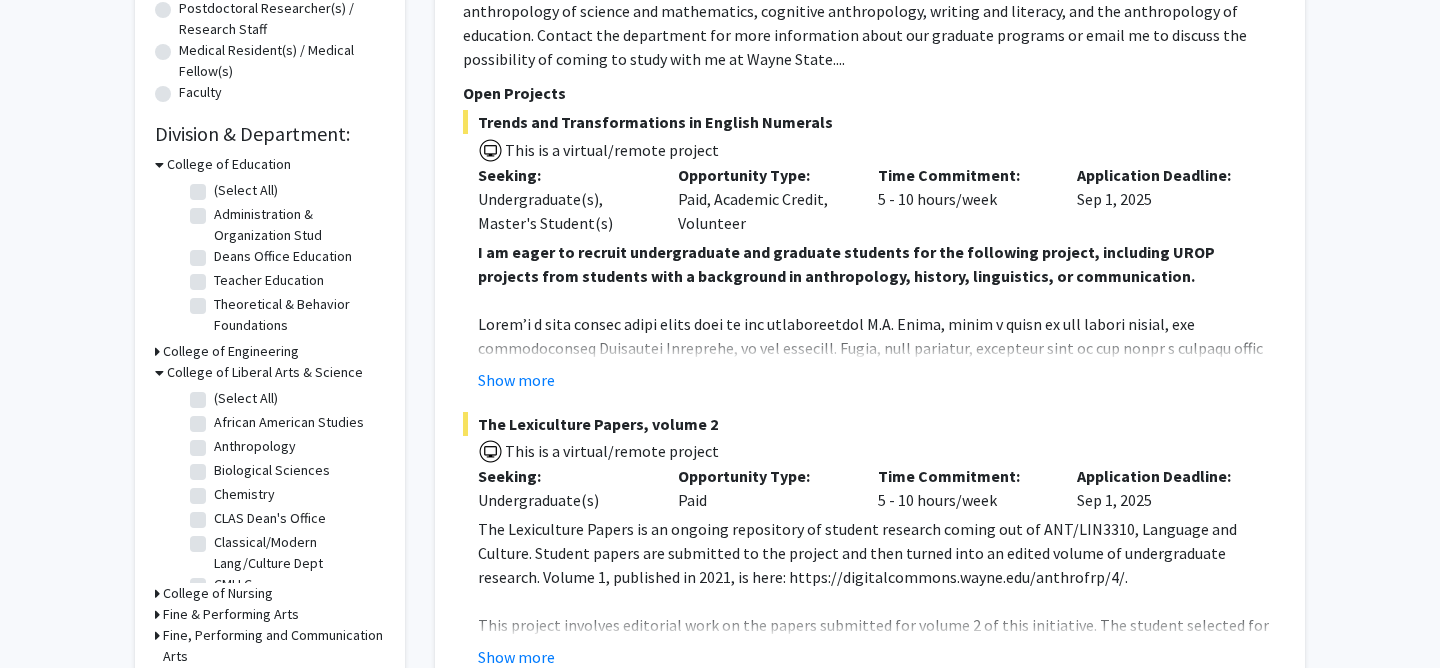 click on "Biological Sciences" 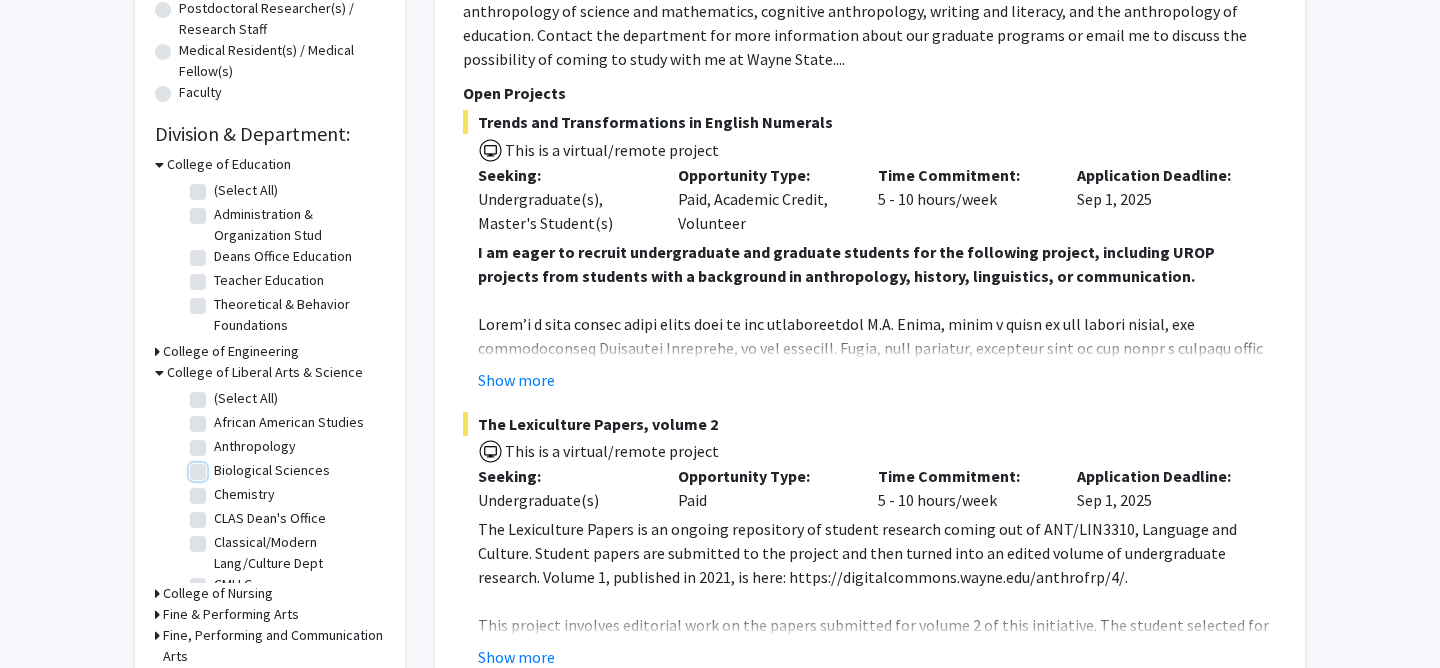 click on "Biological Sciences" at bounding box center [220, 466] 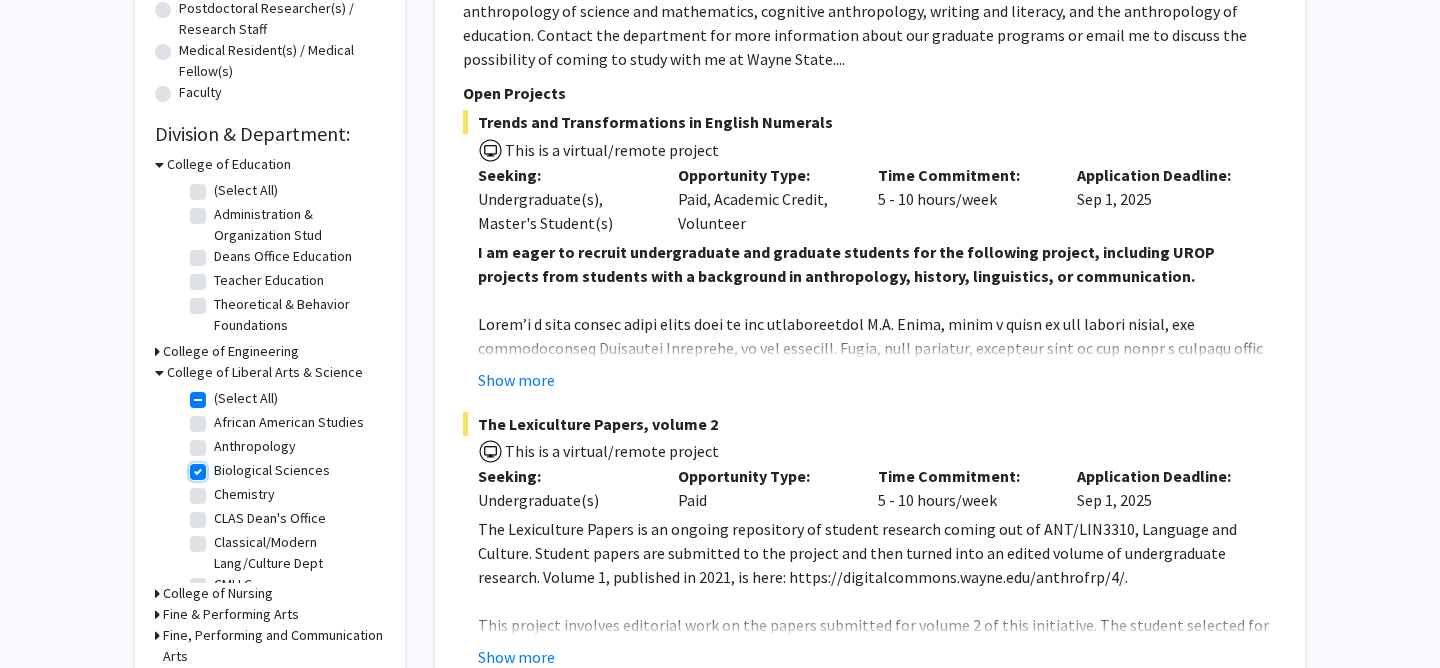 checkbox on "true" 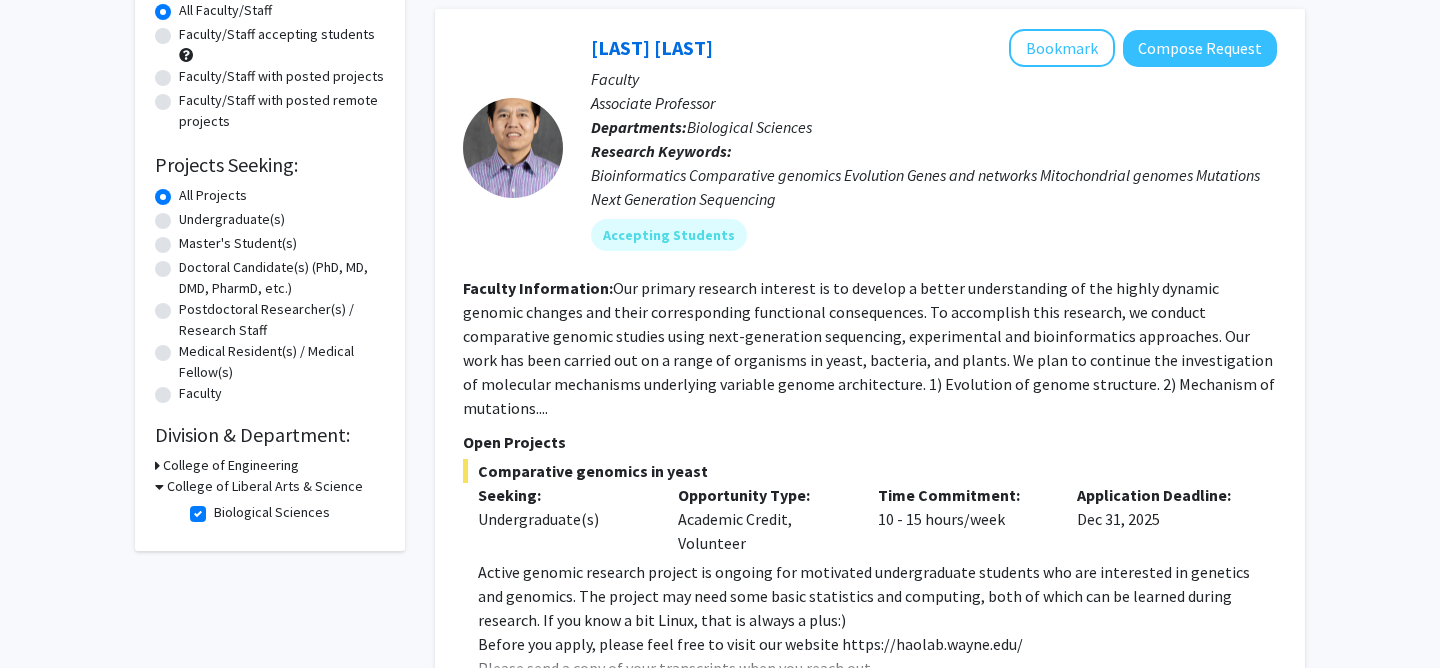 scroll, scrollTop: 195, scrollLeft: 0, axis: vertical 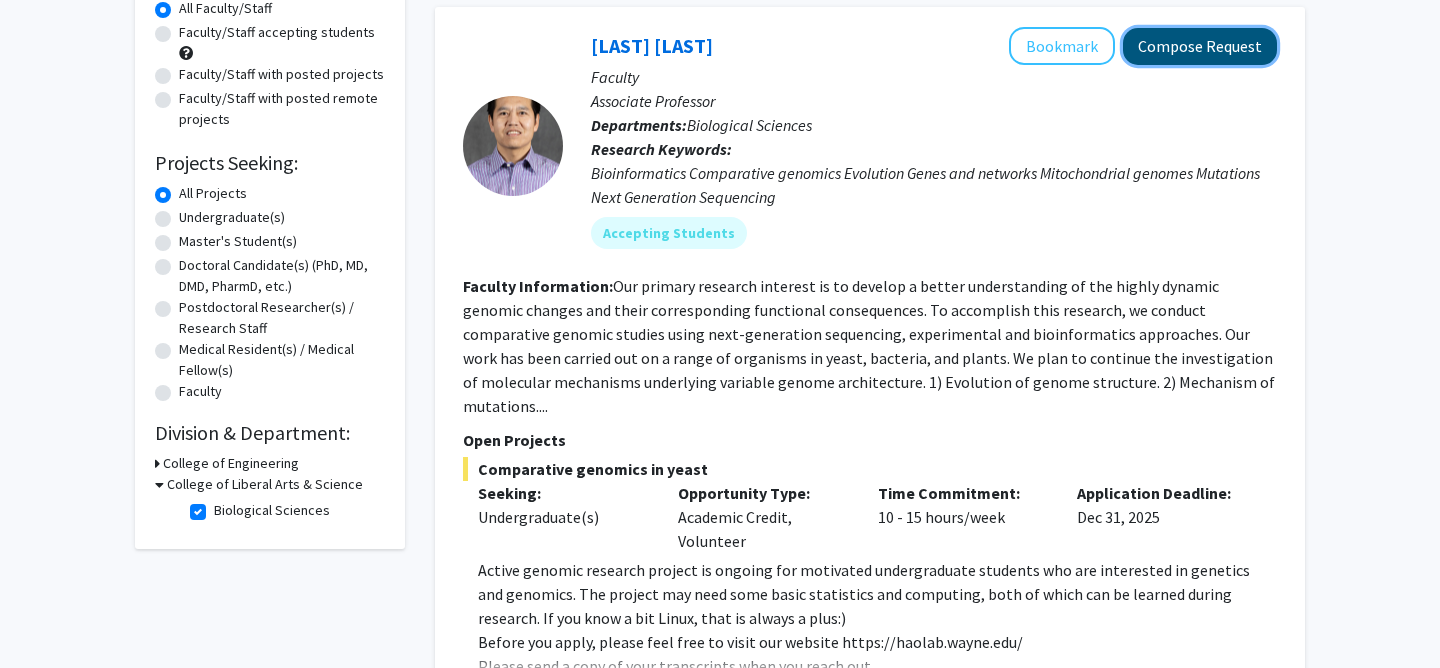 click on "Compose Request" 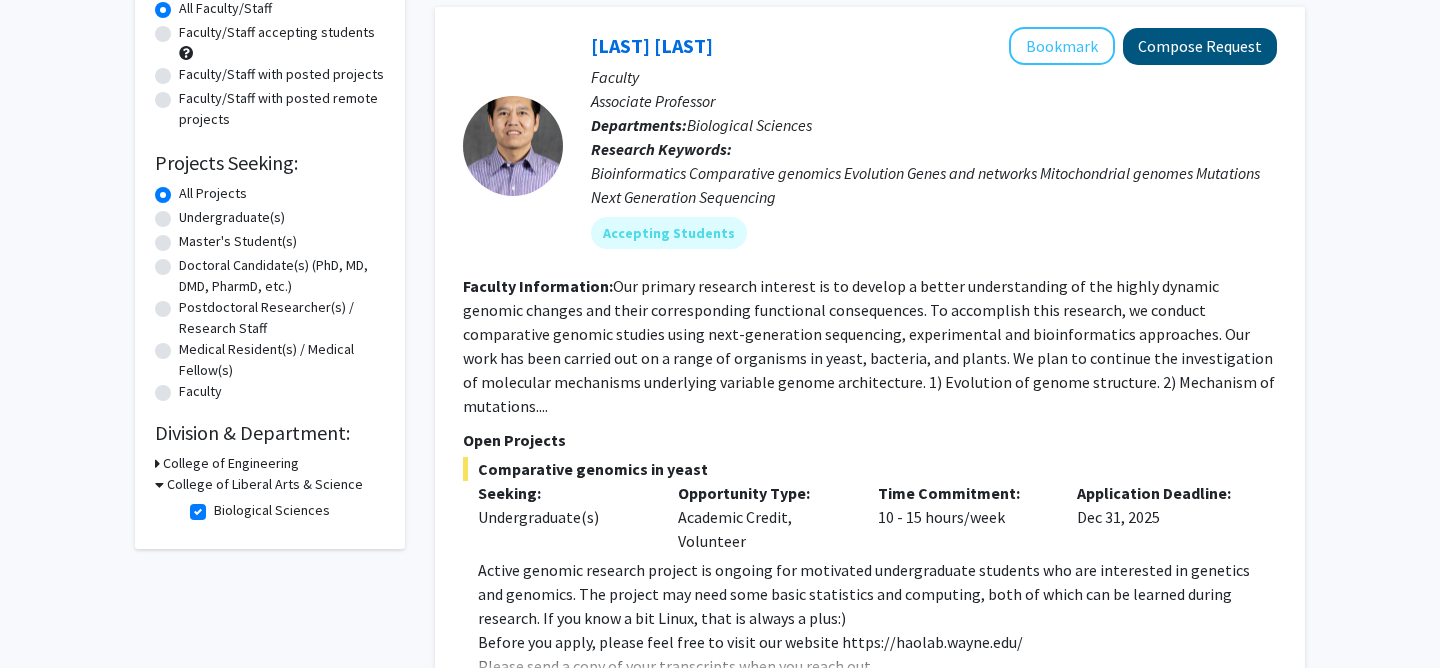 scroll, scrollTop: 0, scrollLeft: 0, axis: both 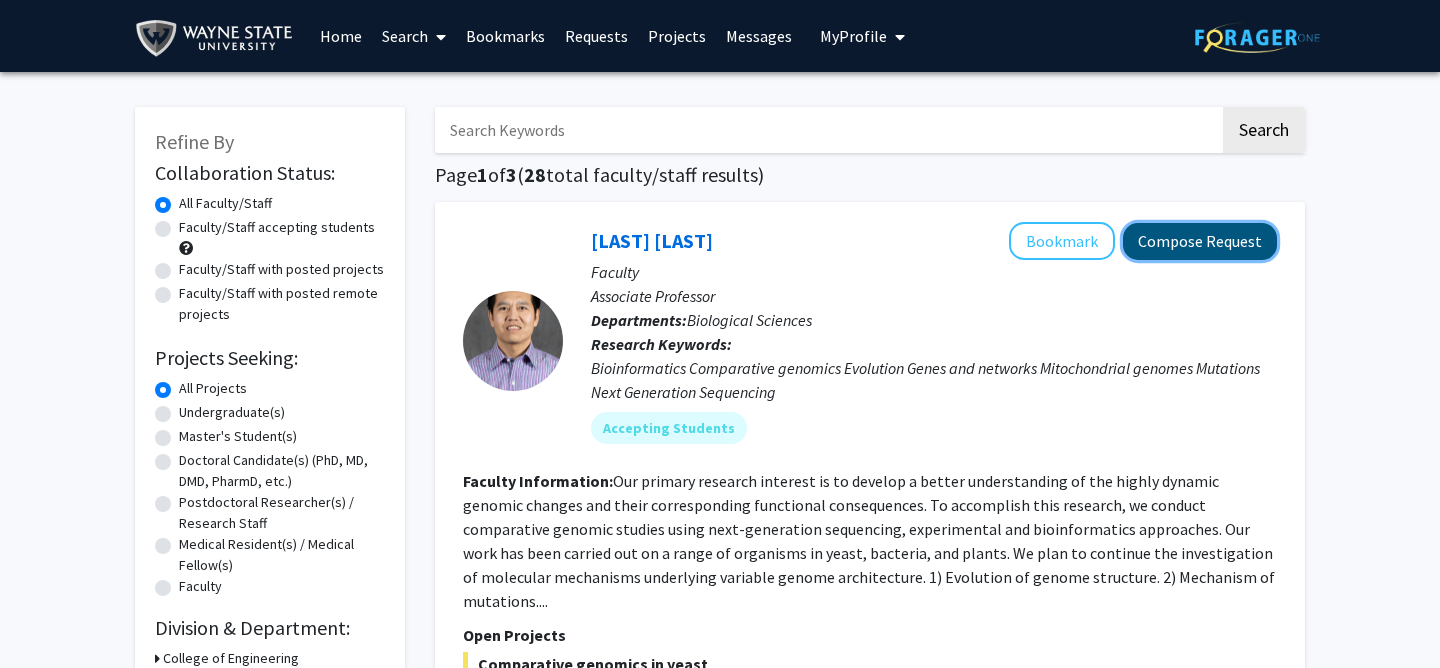 click on "Compose Request" 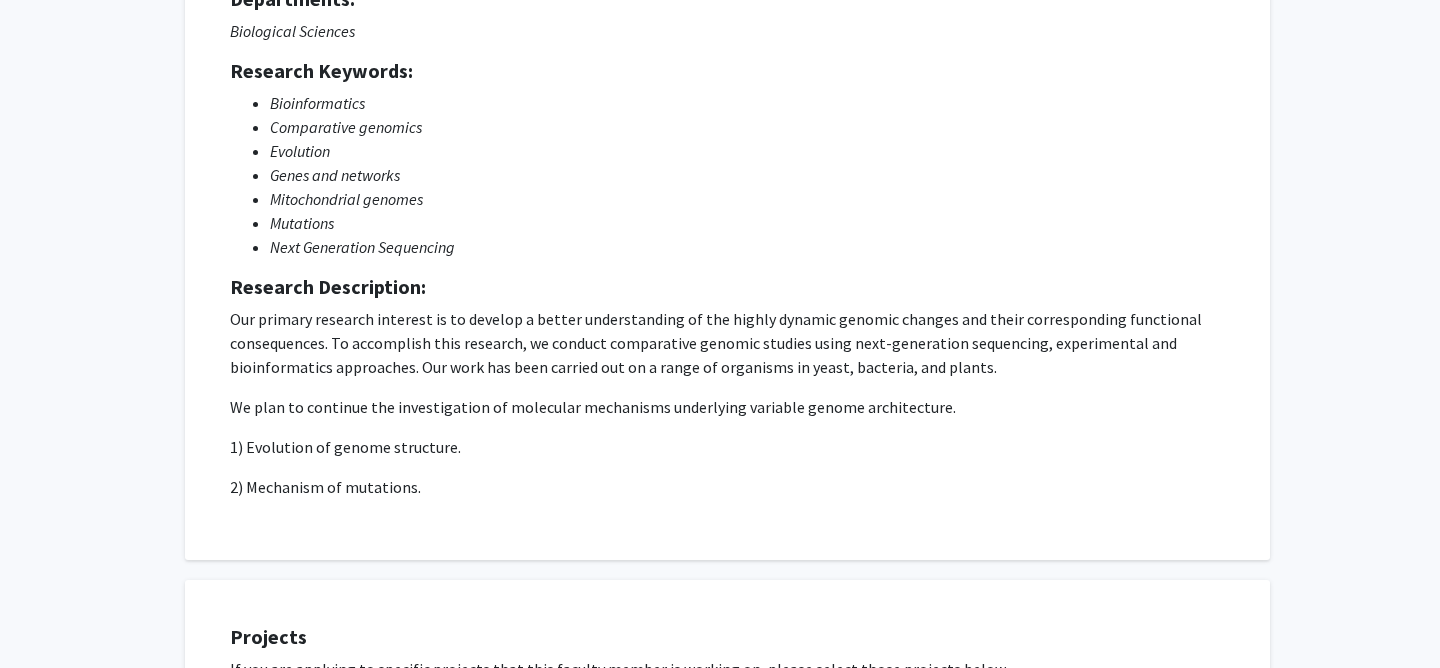 scroll, scrollTop: 0, scrollLeft: 0, axis: both 